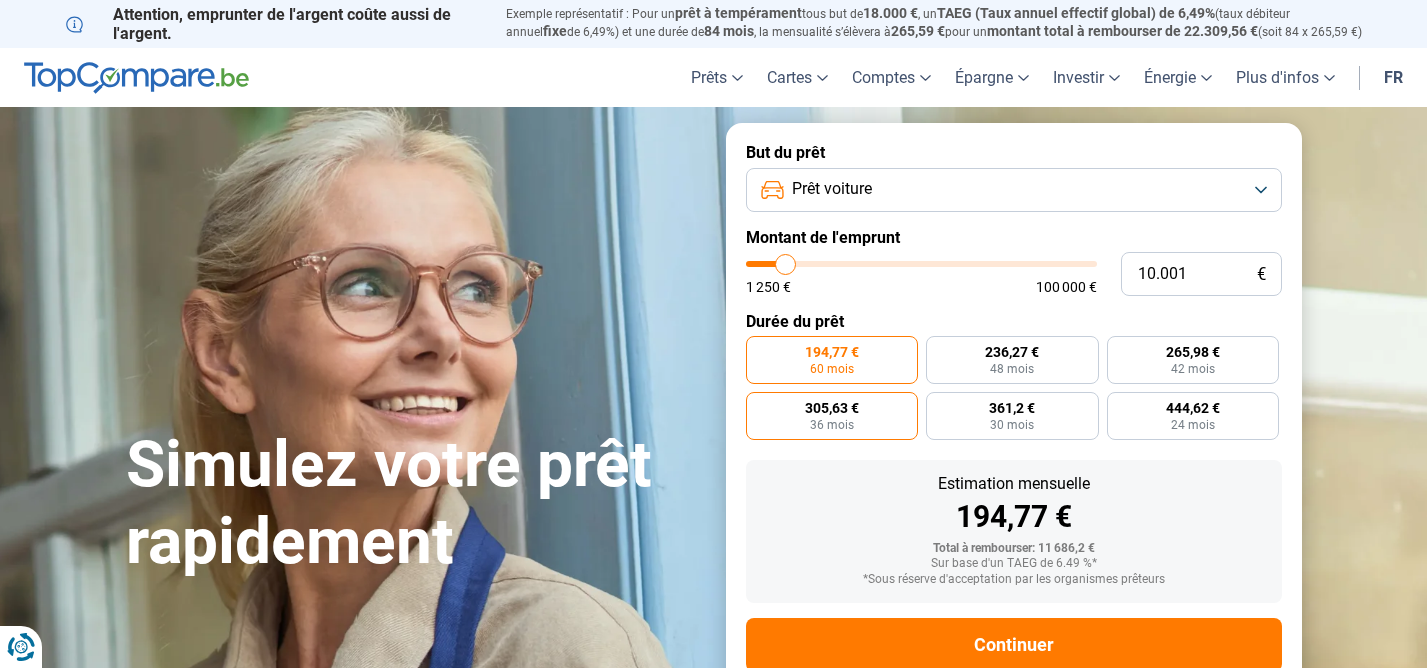 scroll, scrollTop: 0, scrollLeft: 0, axis: both 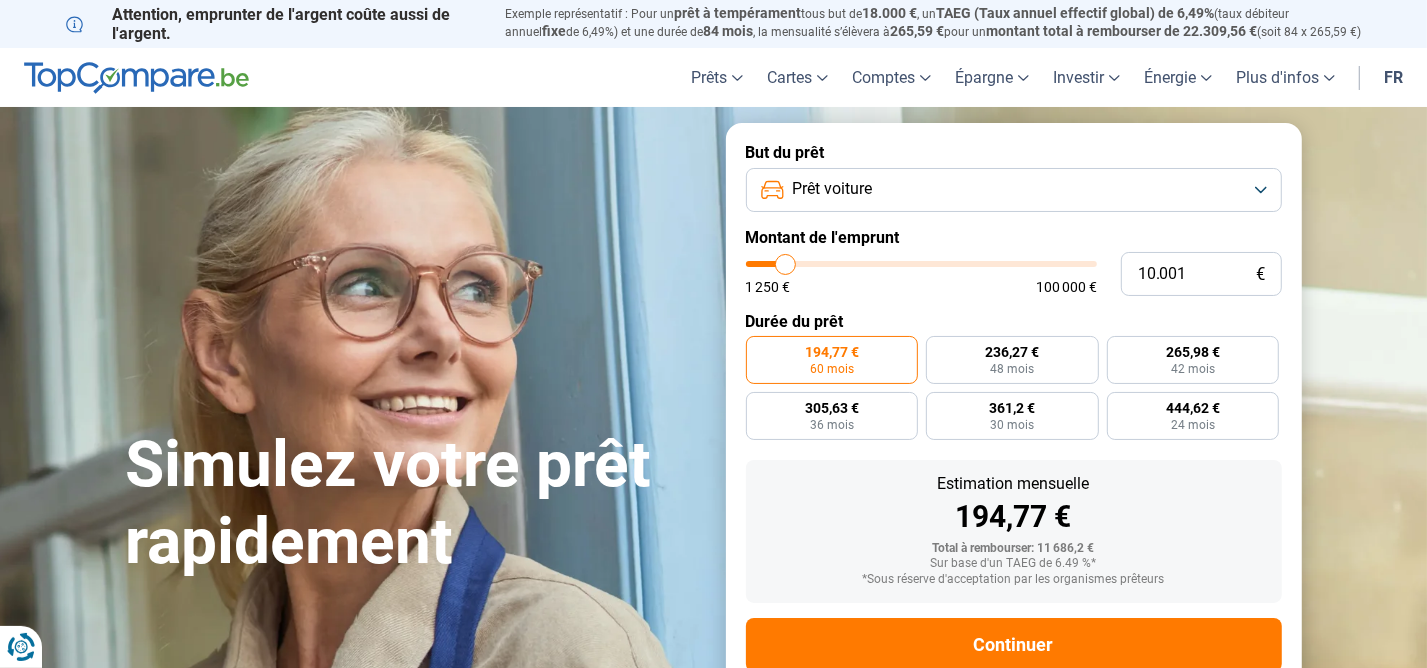 click on "Prêt voiture" at bounding box center (1014, 190) 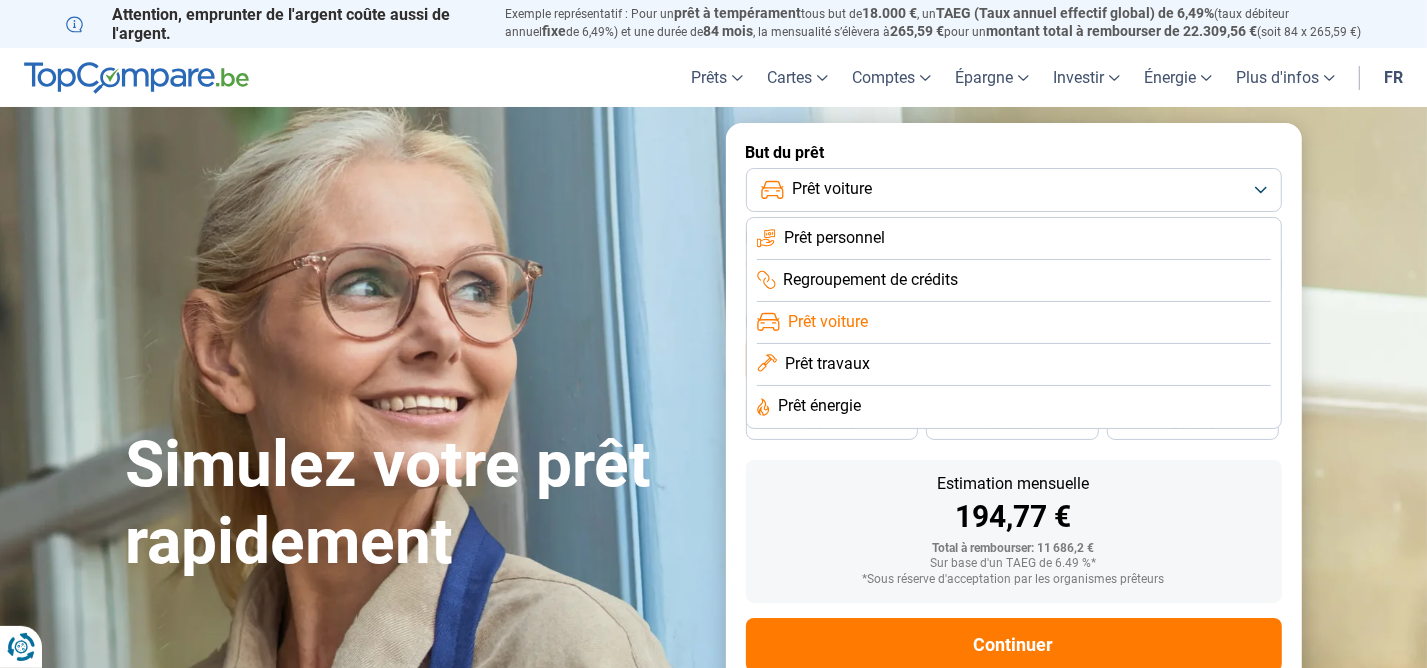 click on "Prêt voiture" at bounding box center [1014, 190] 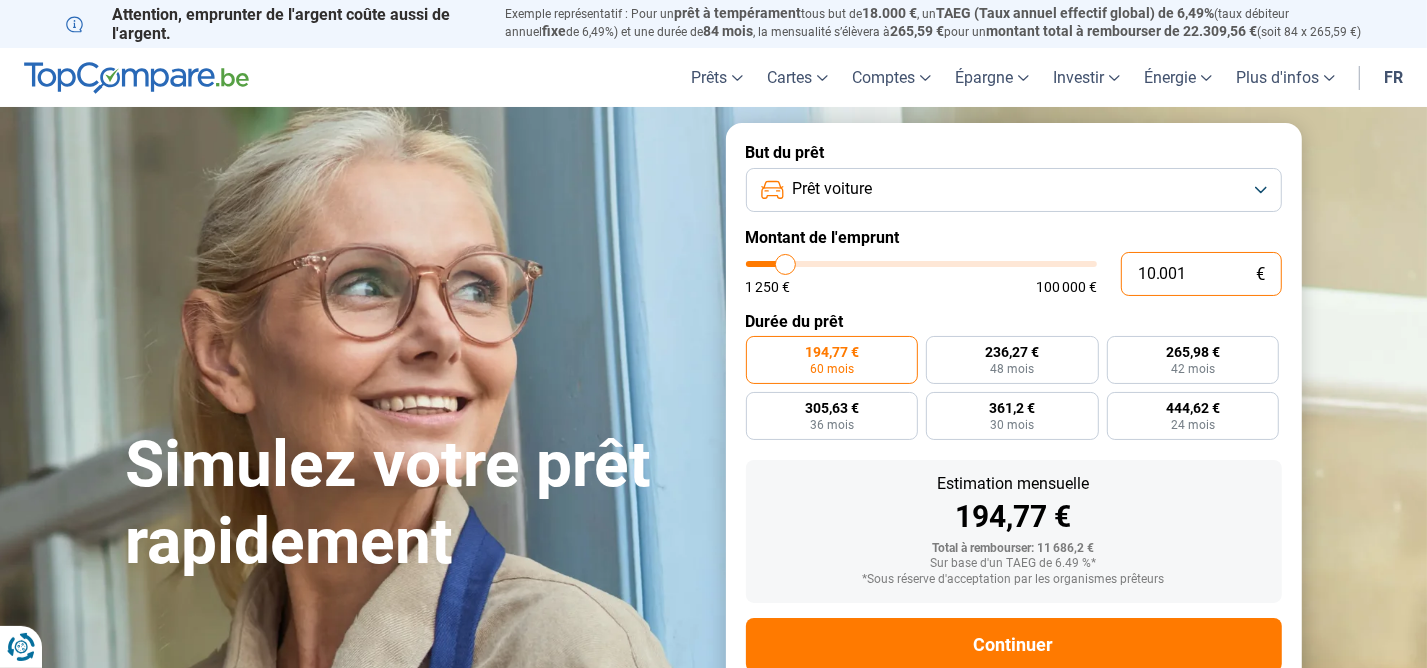 click on "10.001" at bounding box center (1201, 274) 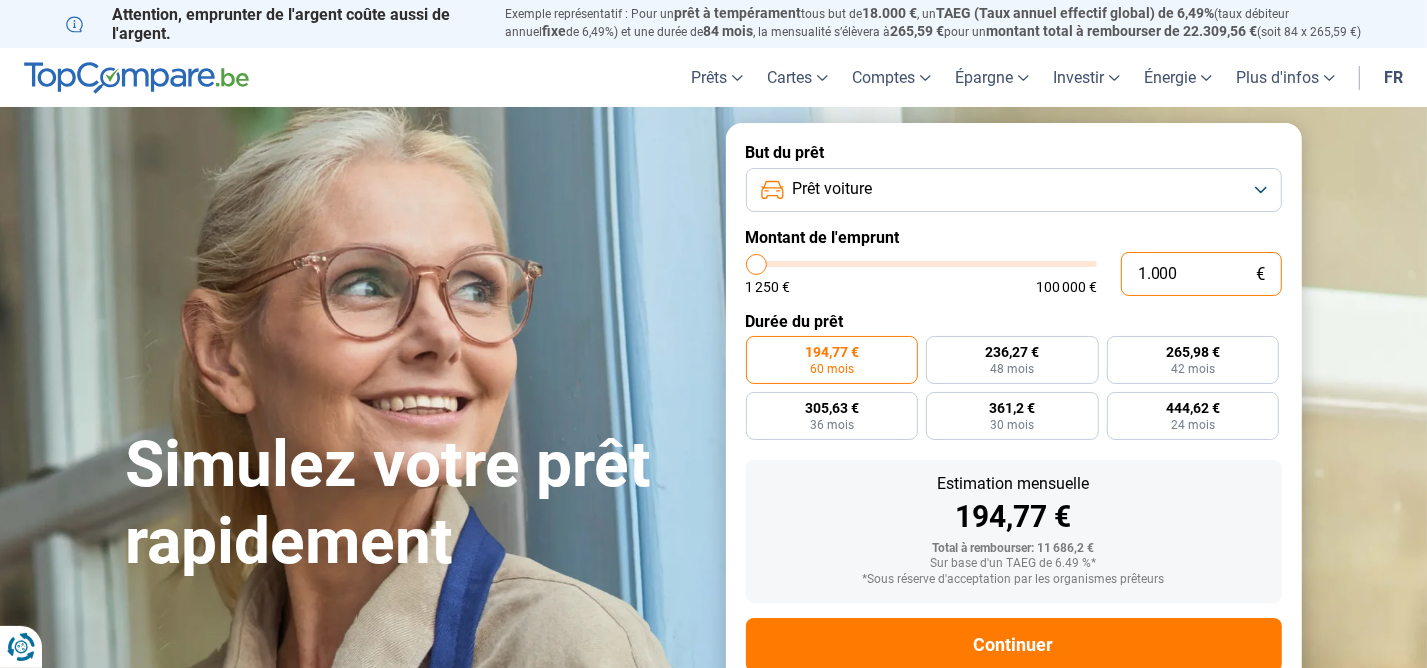 type on "100" 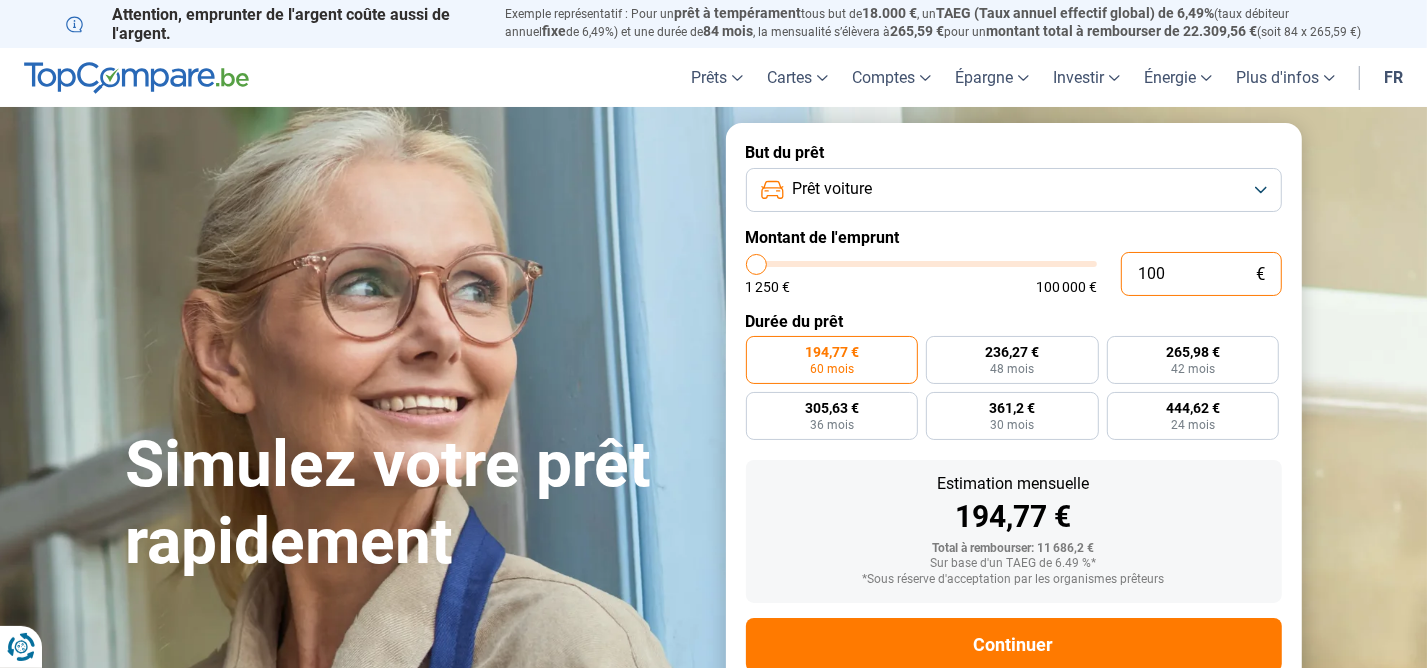 type on "10" 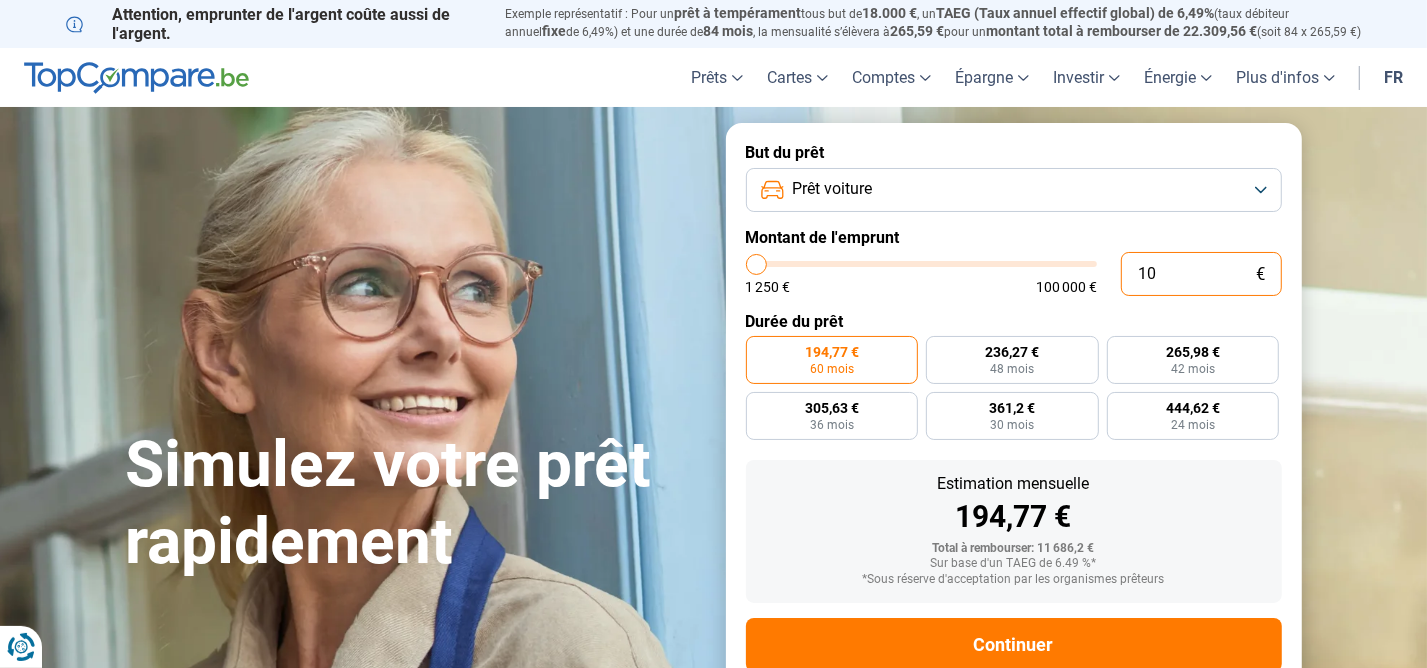 type on "1" 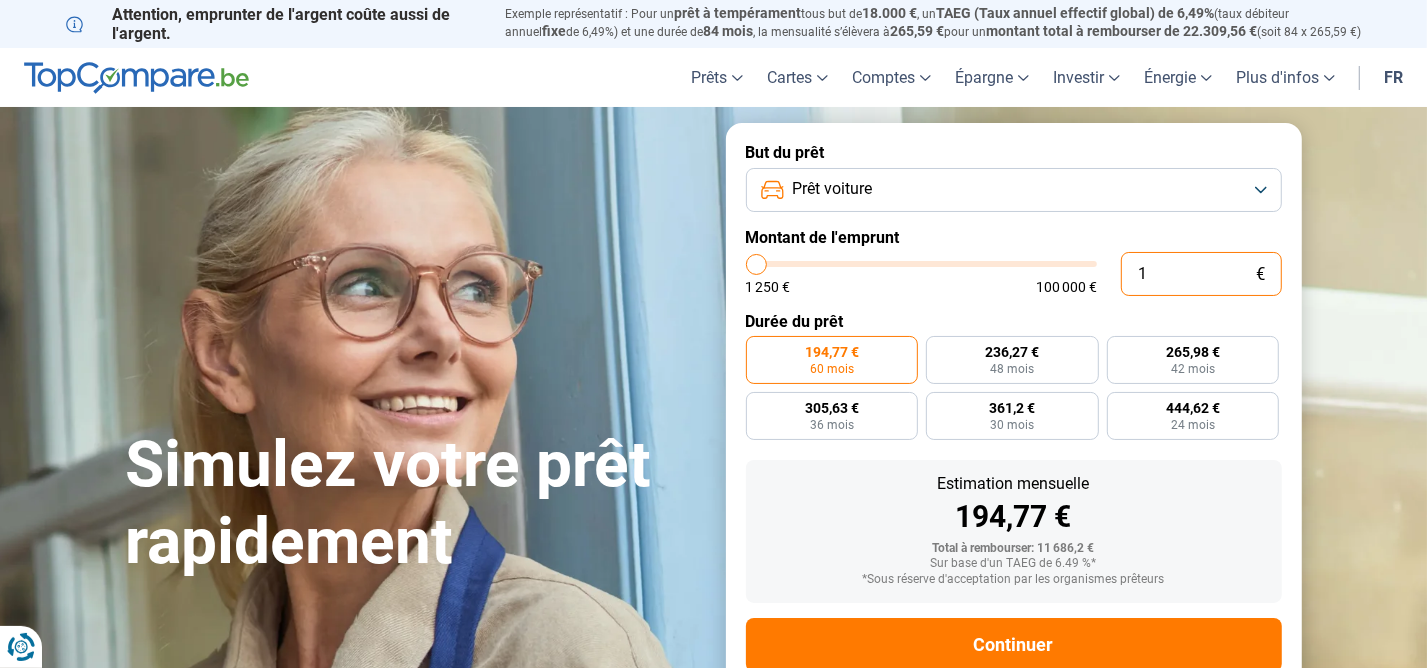 type on "0" 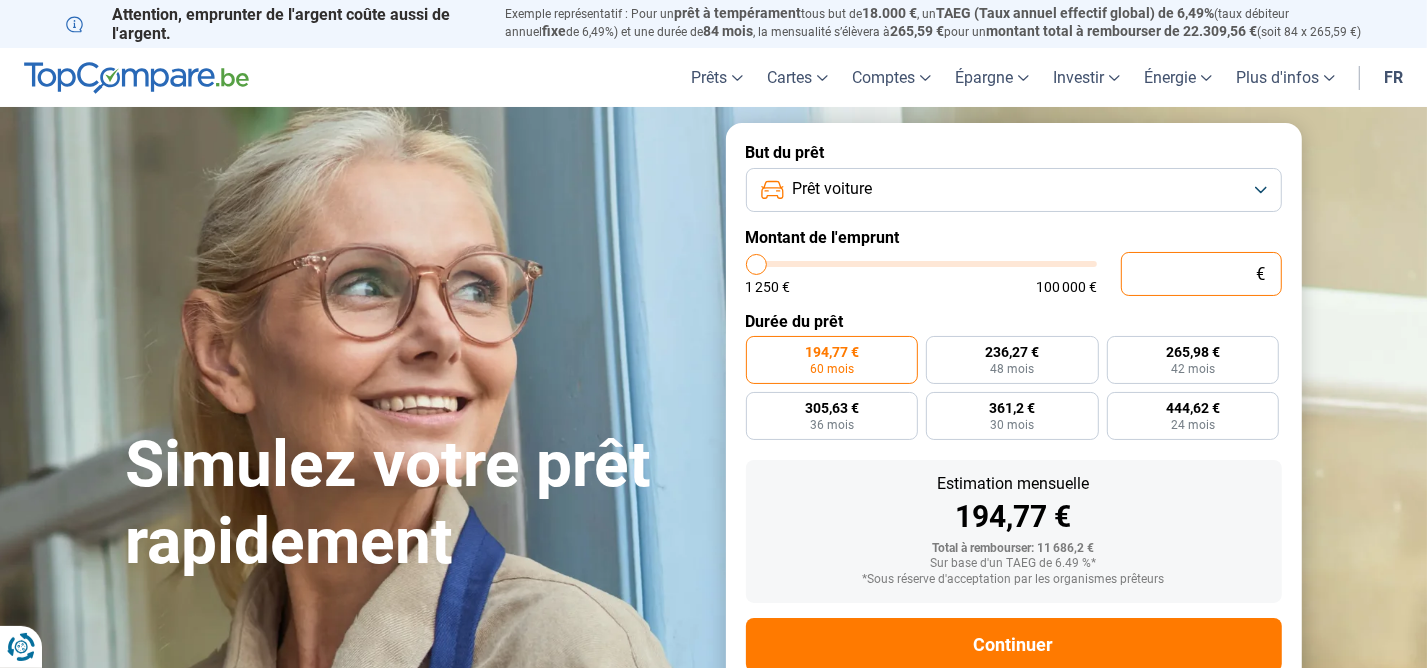 type on "4" 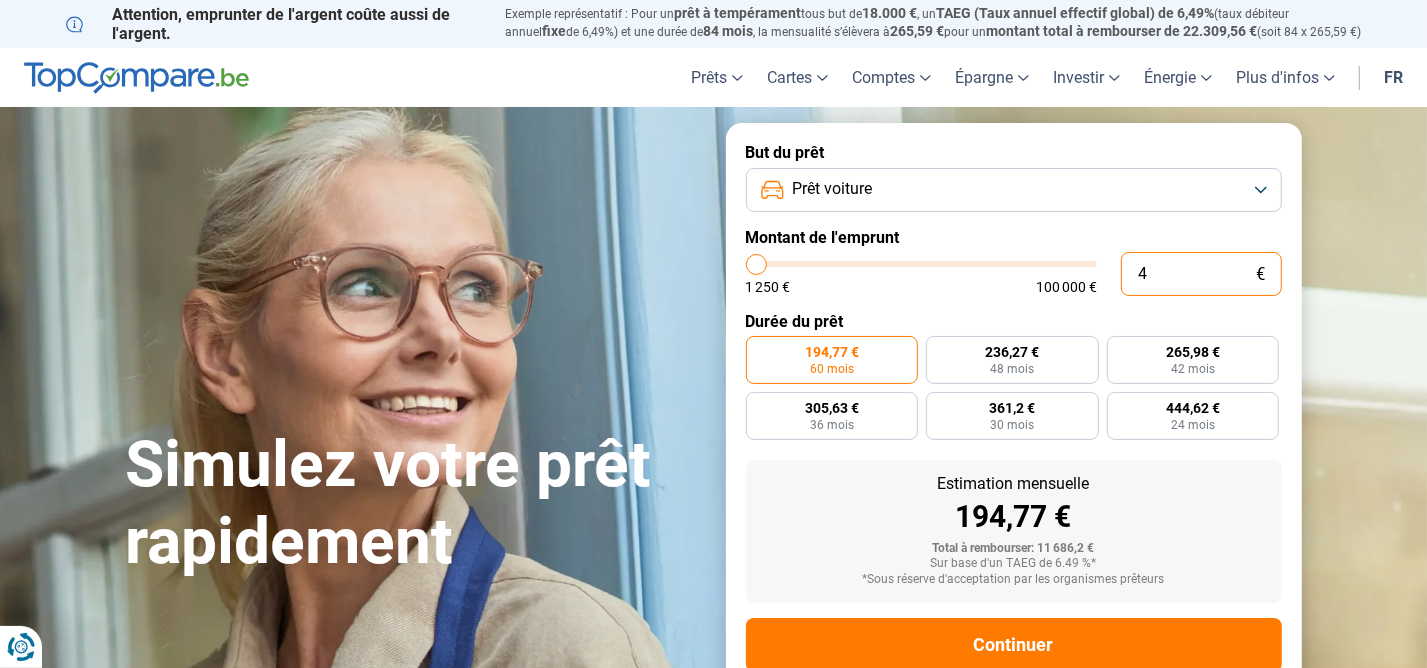 type on "45" 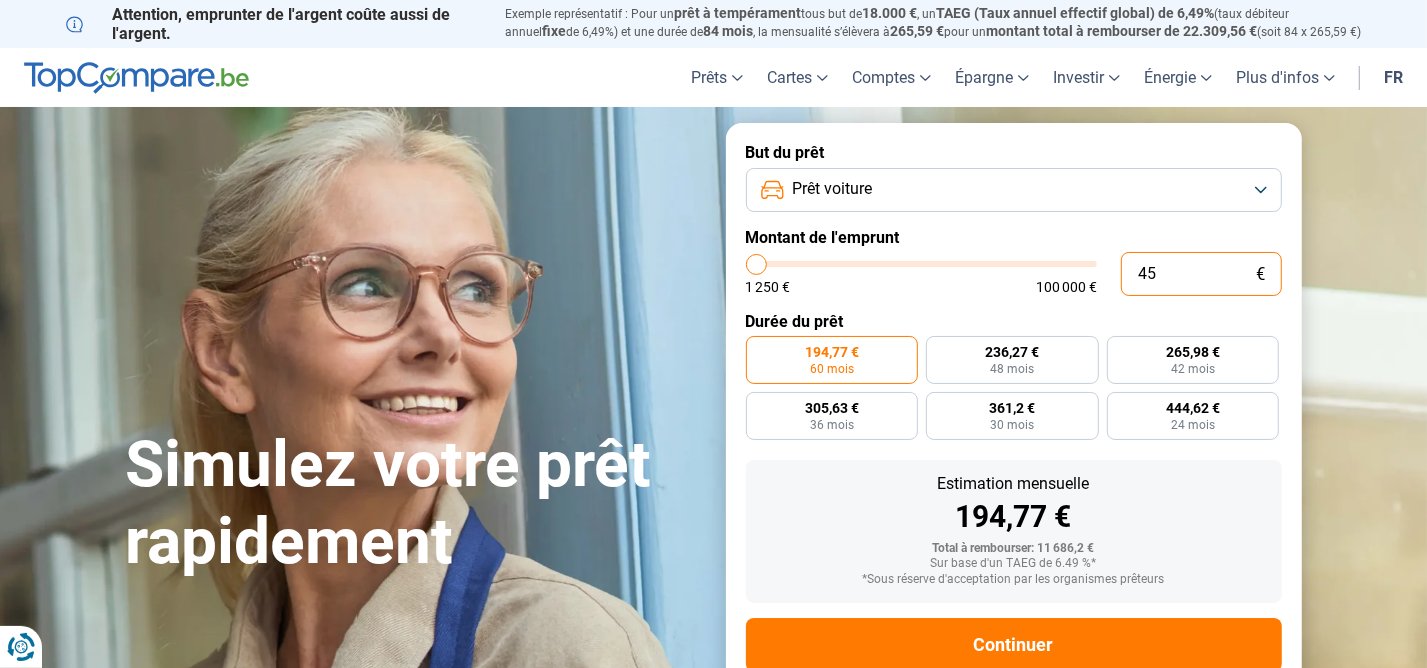 type on "450" 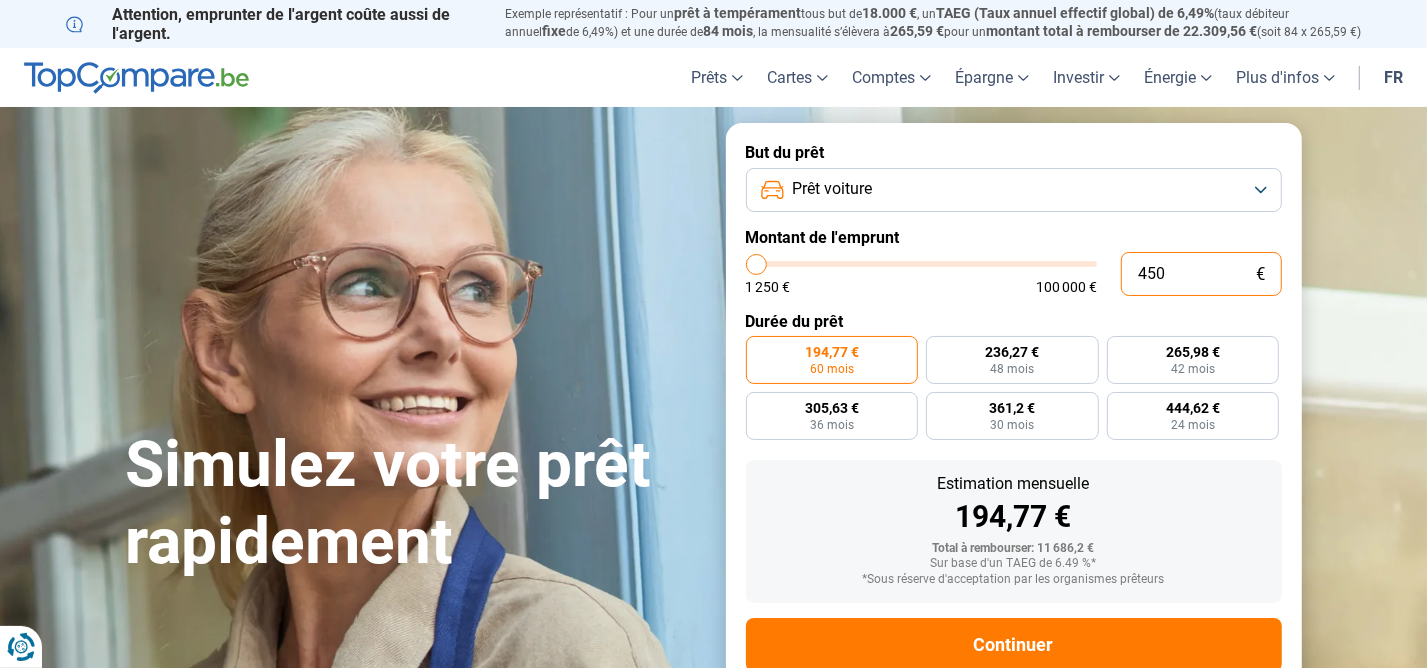 type on "4.500" 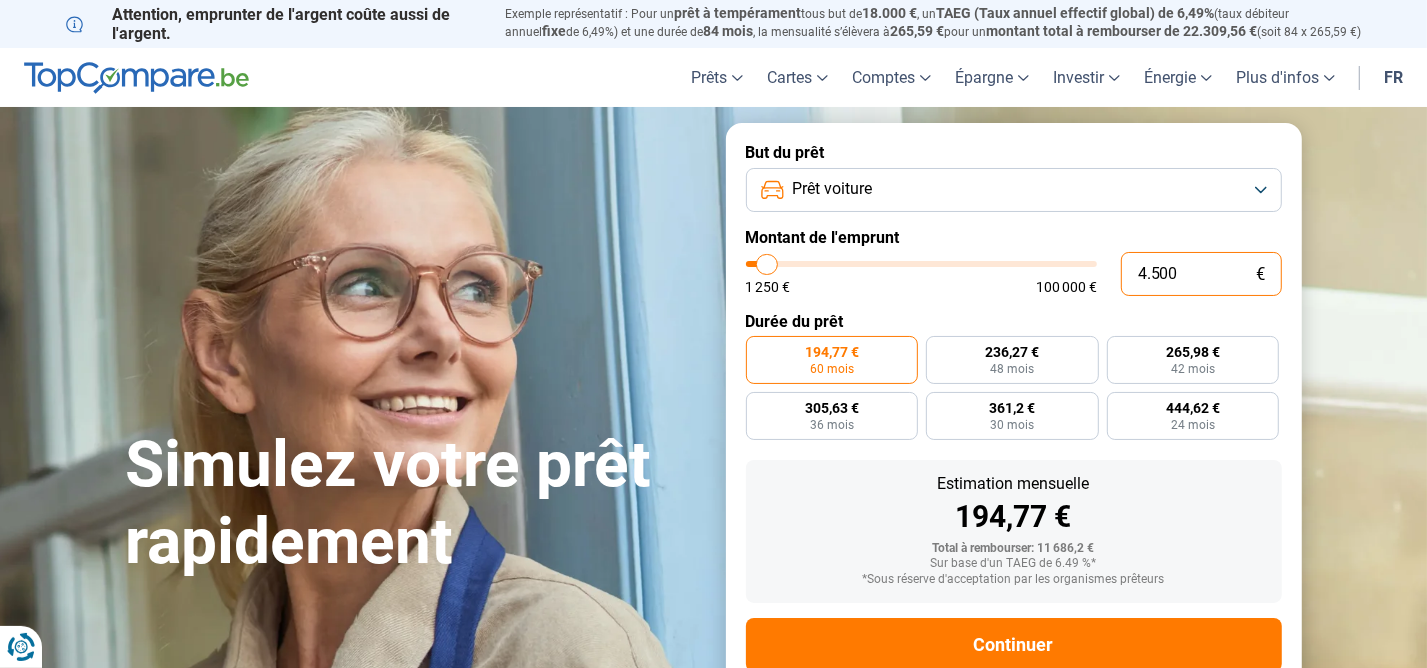 type on "45.000" 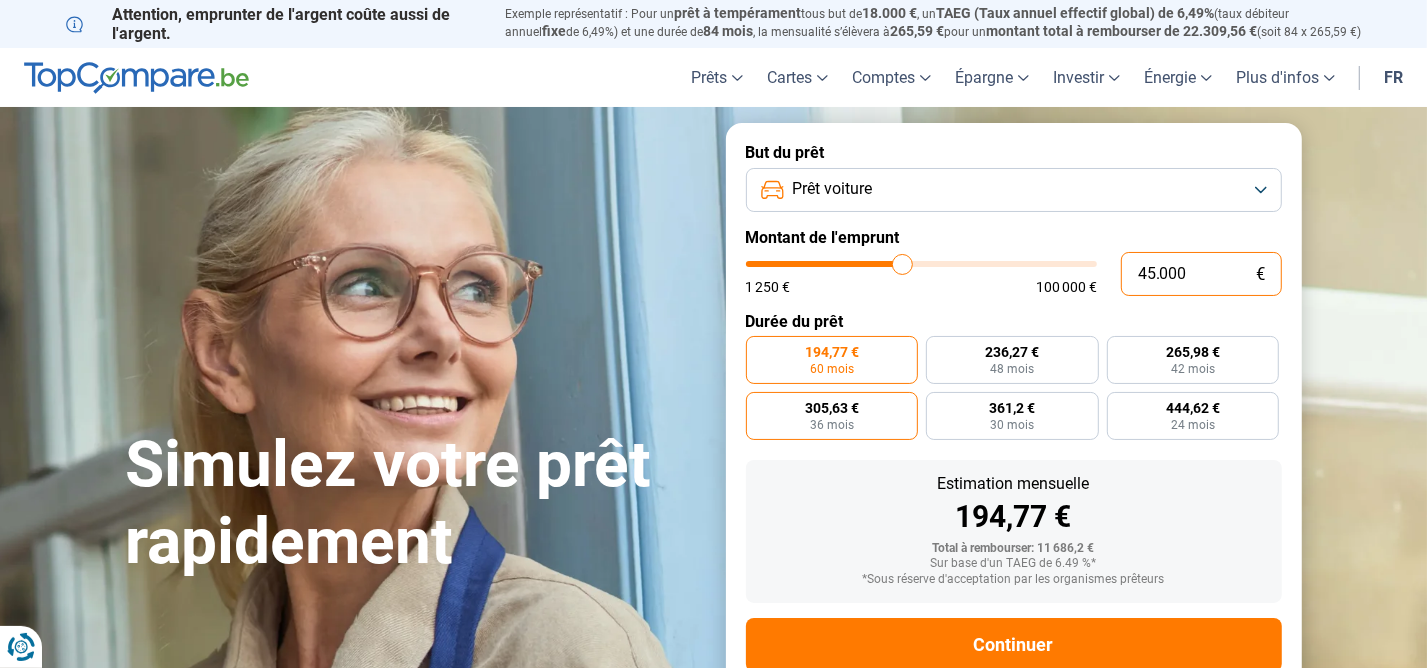 radio on "false" 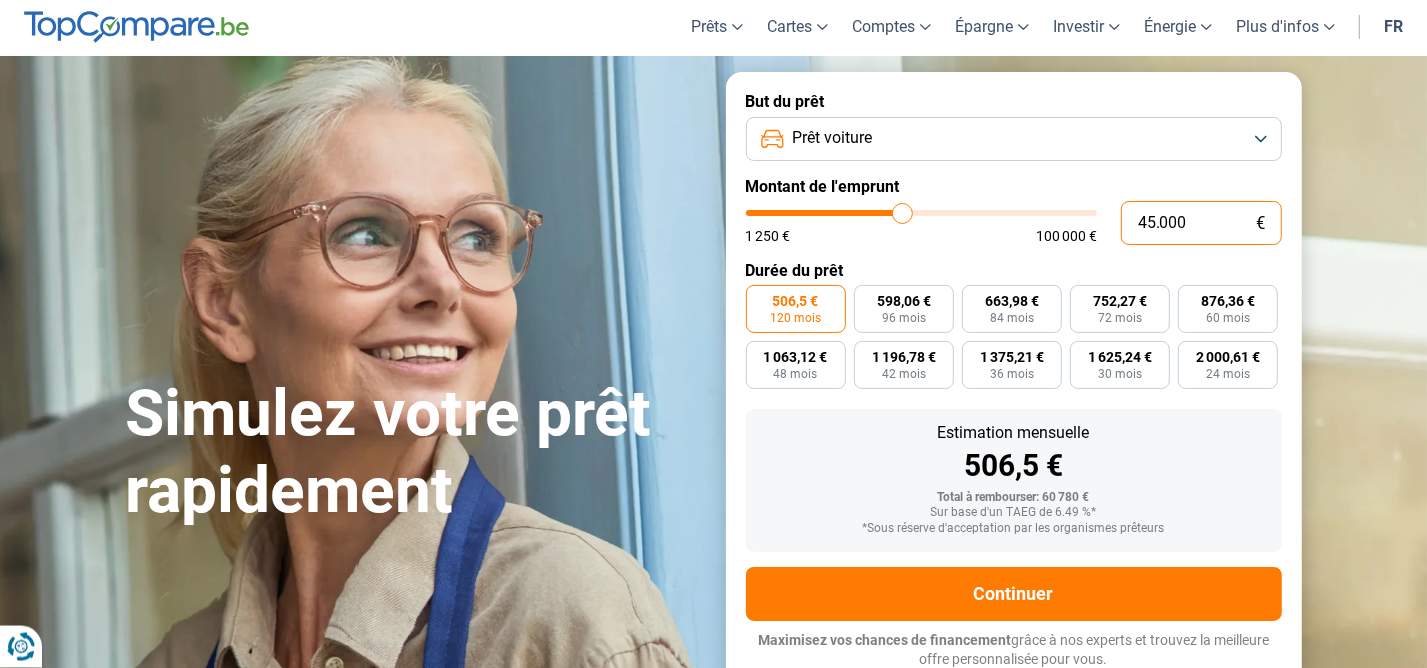 scroll, scrollTop: 52, scrollLeft: 0, axis: vertical 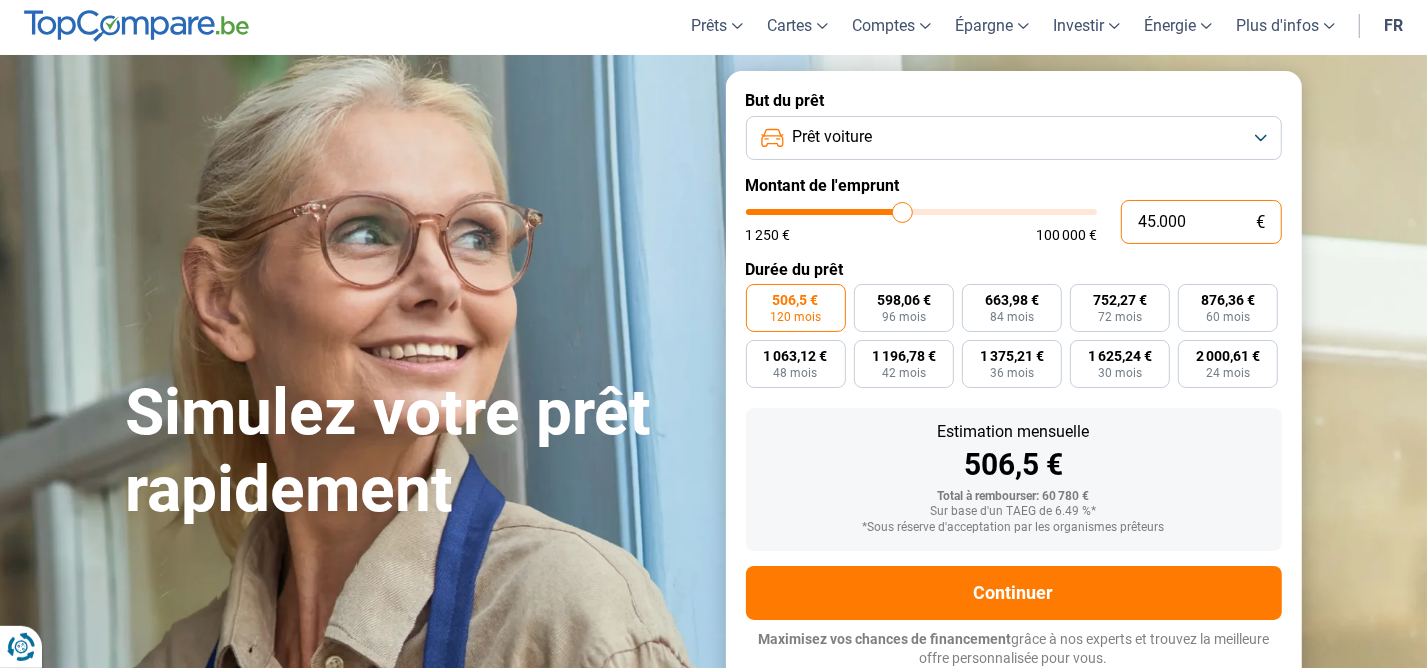 type on "45.000" 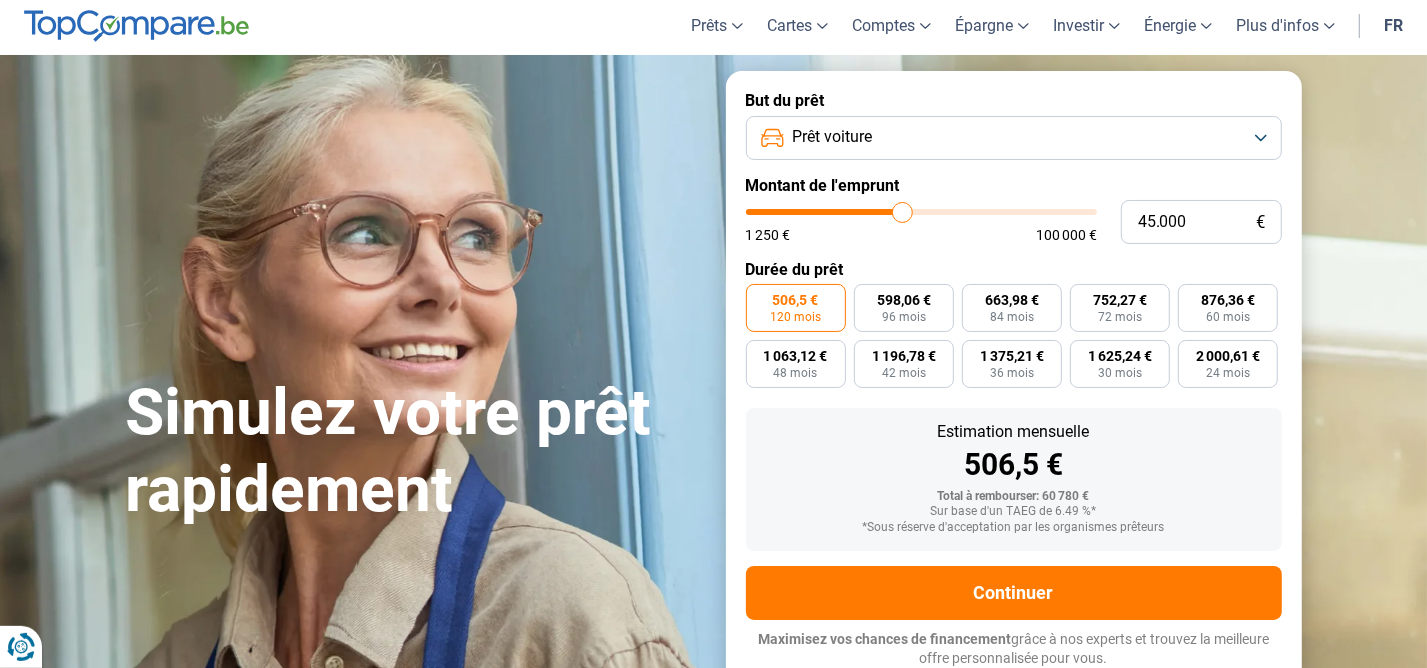 click on "506,5 €" at bounding box center (796, 300) 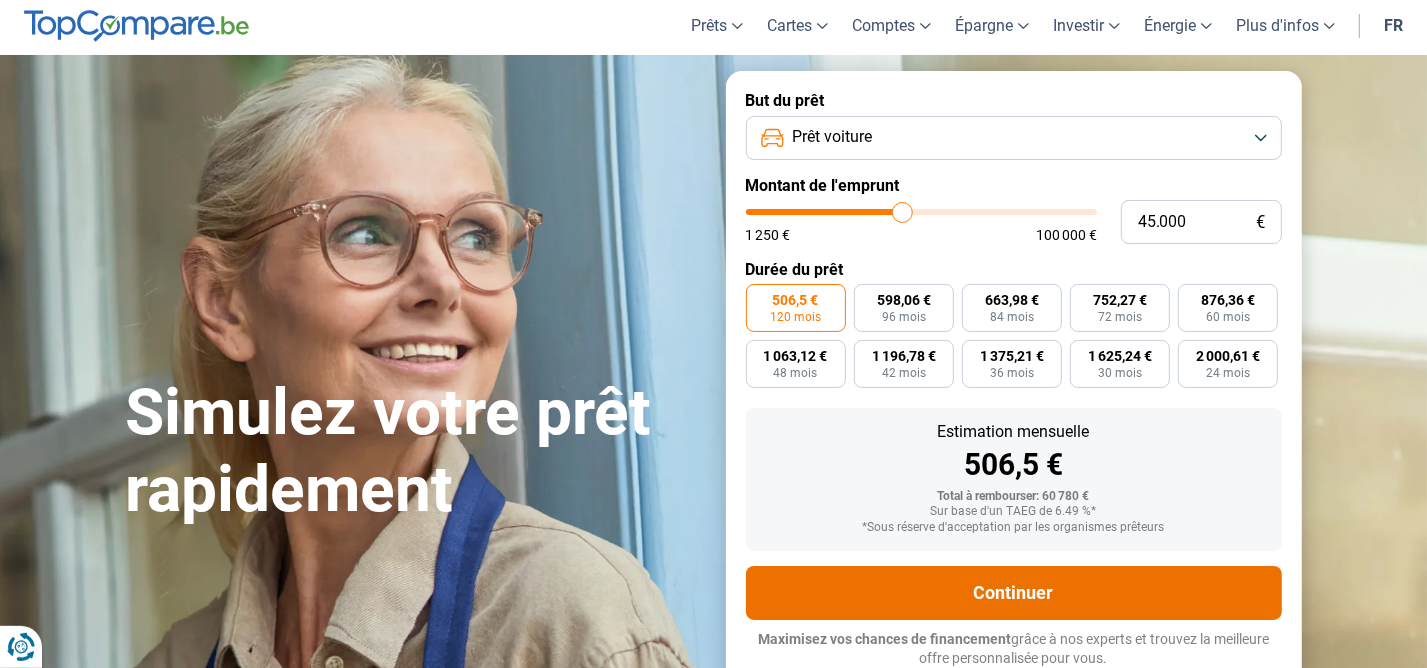 click on "Continuer" at bounding box center [1014, 593] 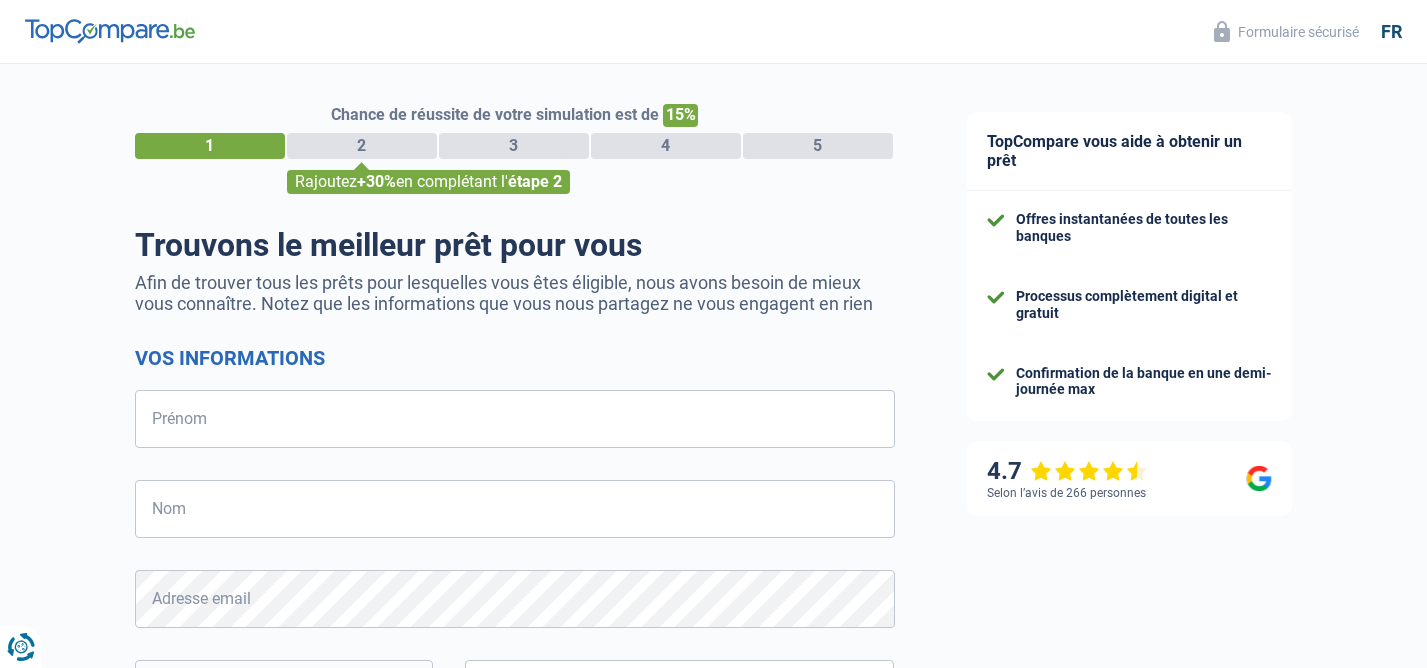 select on "32" 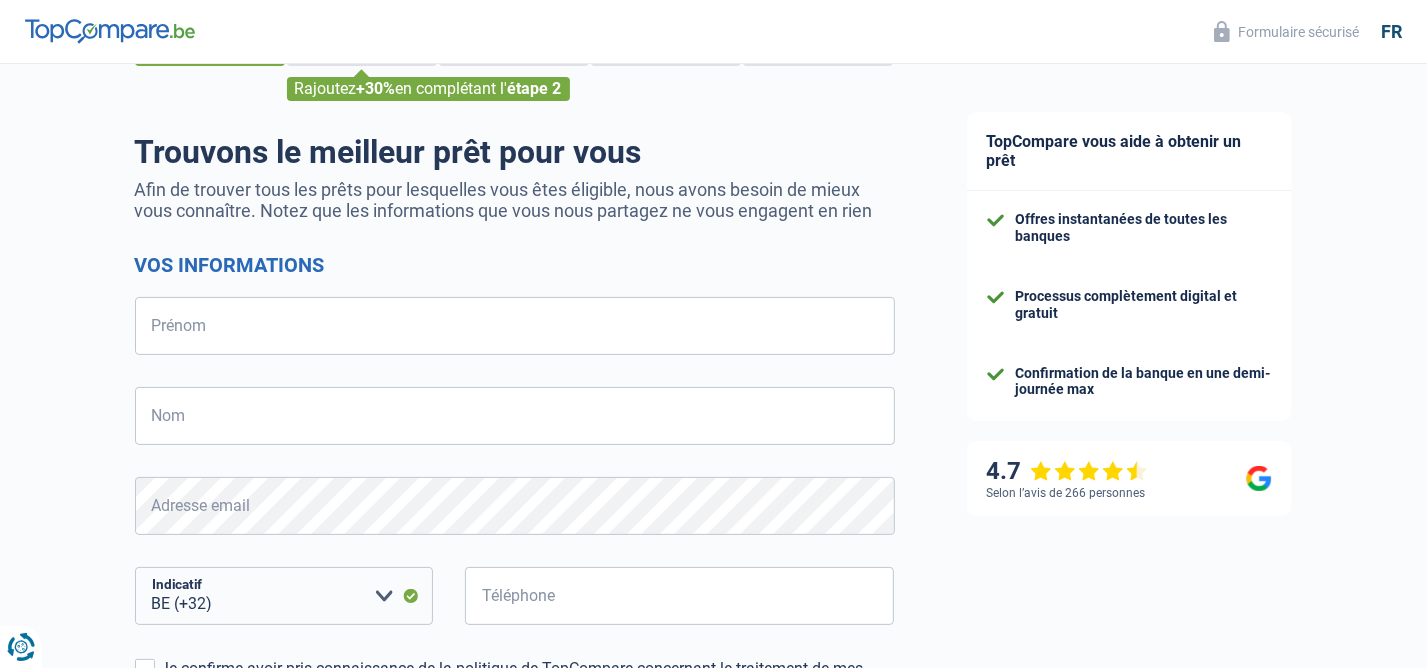 scroll, scrollTop: 0, scrollLeft: 0, axis: both 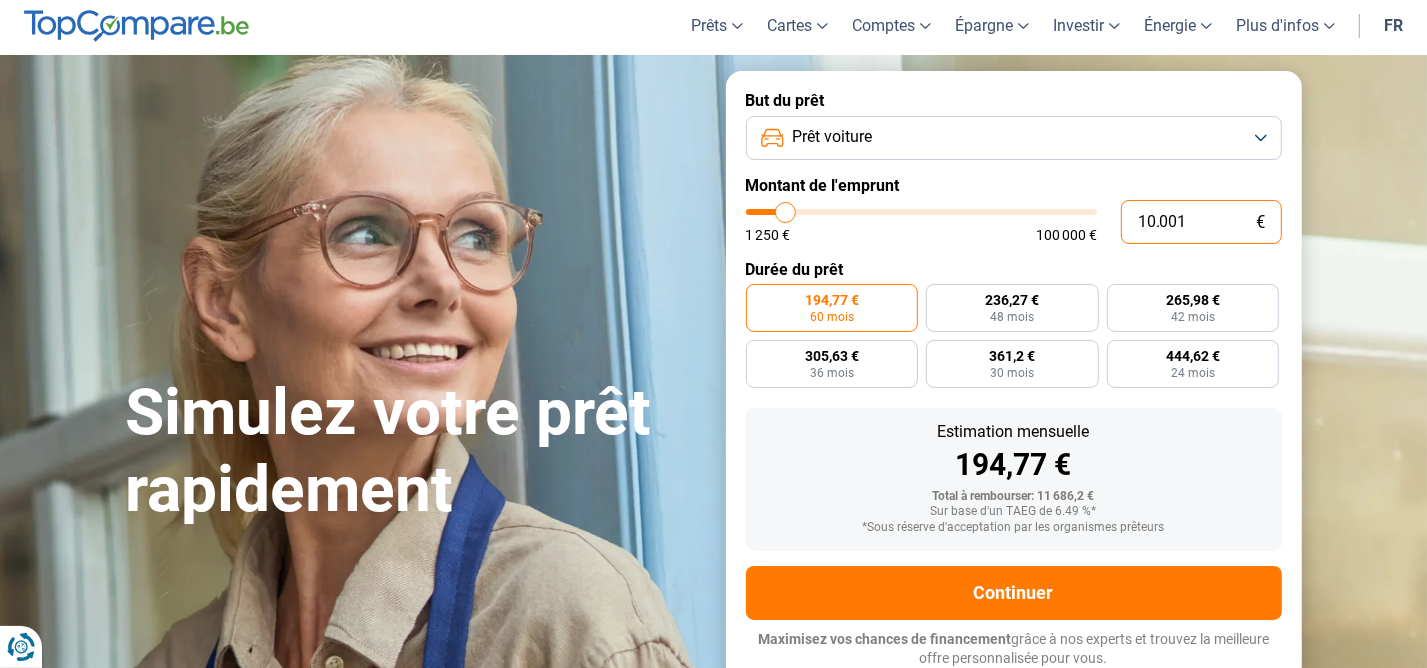 click on "10.001" at bounding box center (1201, 222) 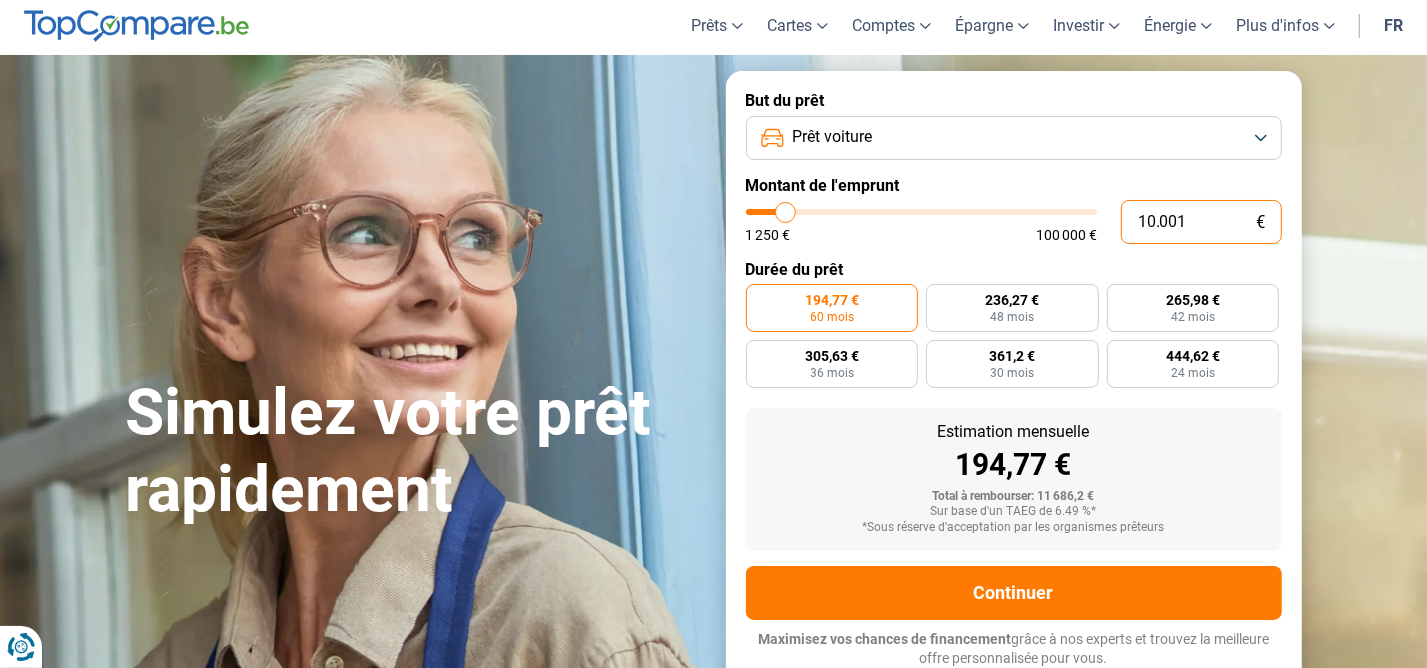 type on "1.000" 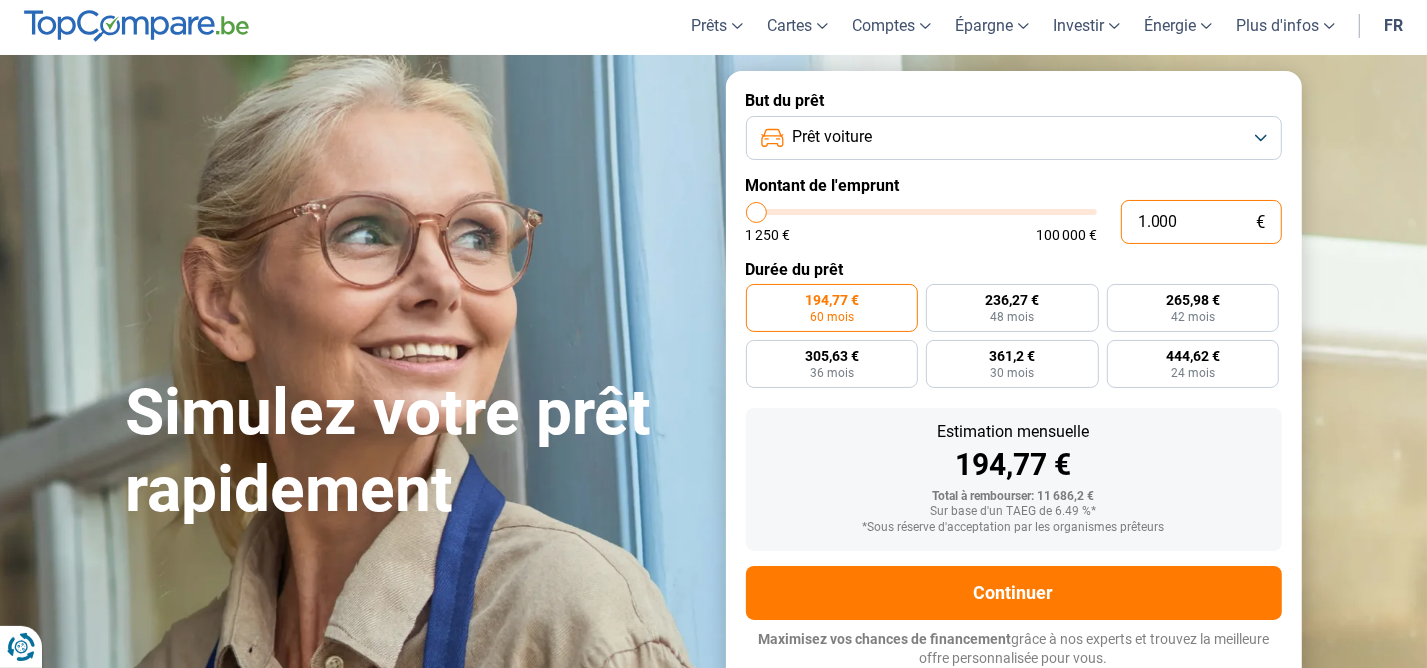 type on "100" 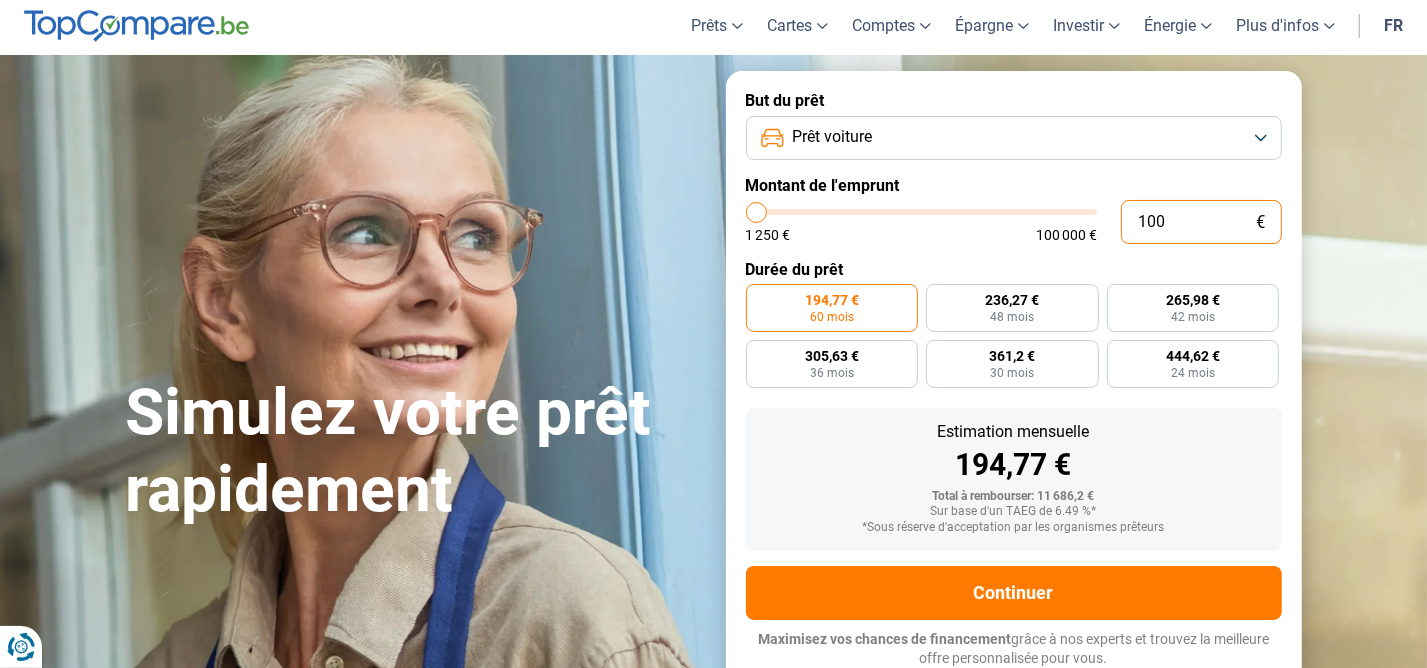 type on "10" 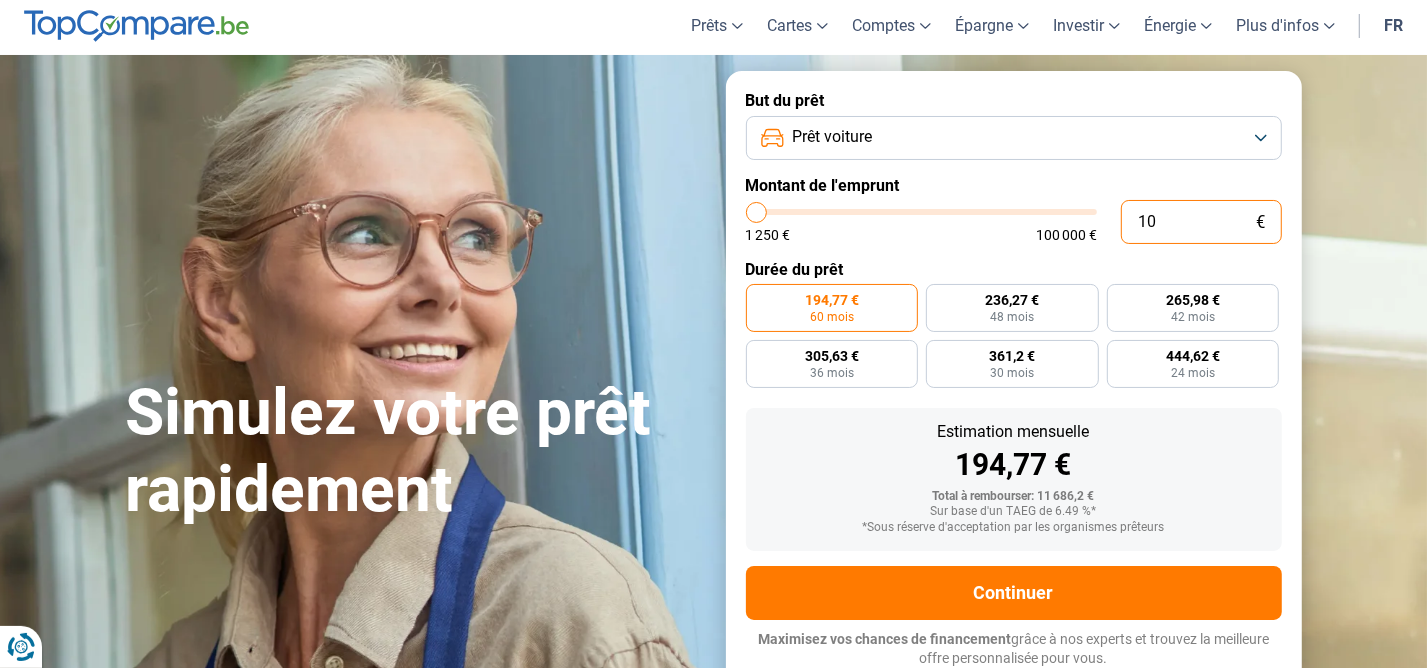 type on "1250" 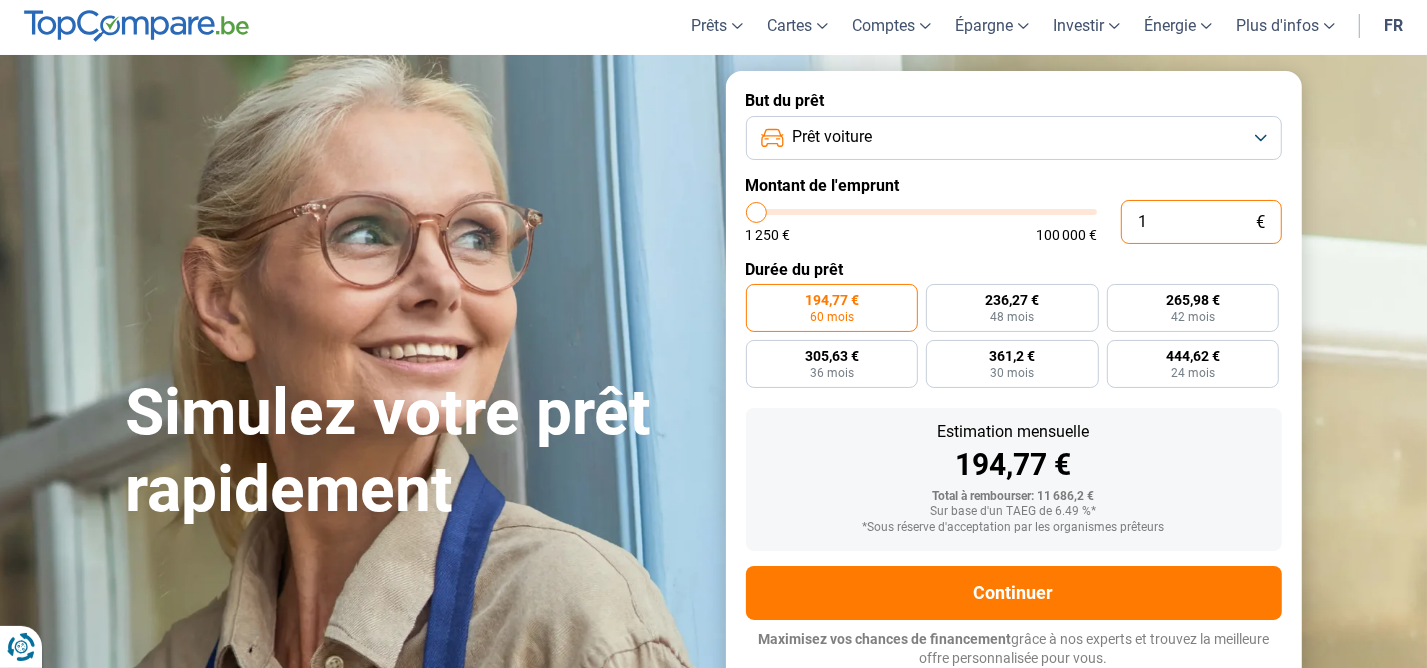 type on "0" 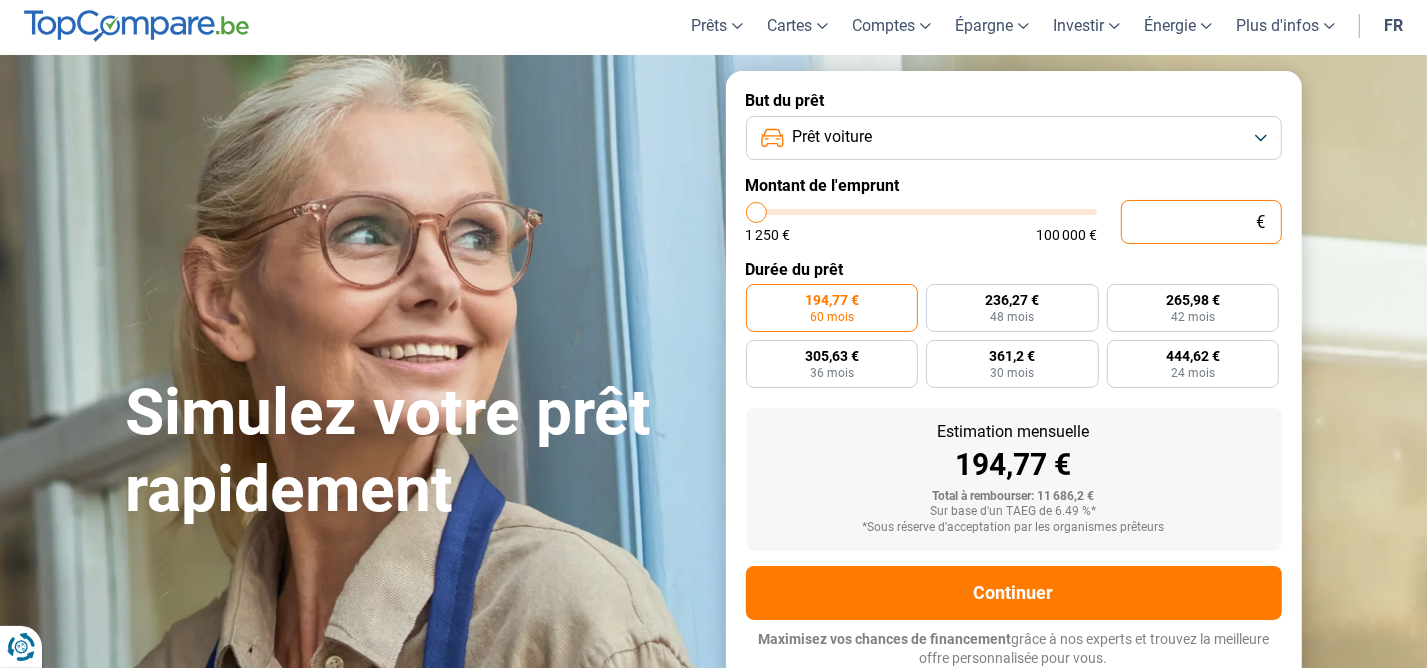 type on "4" 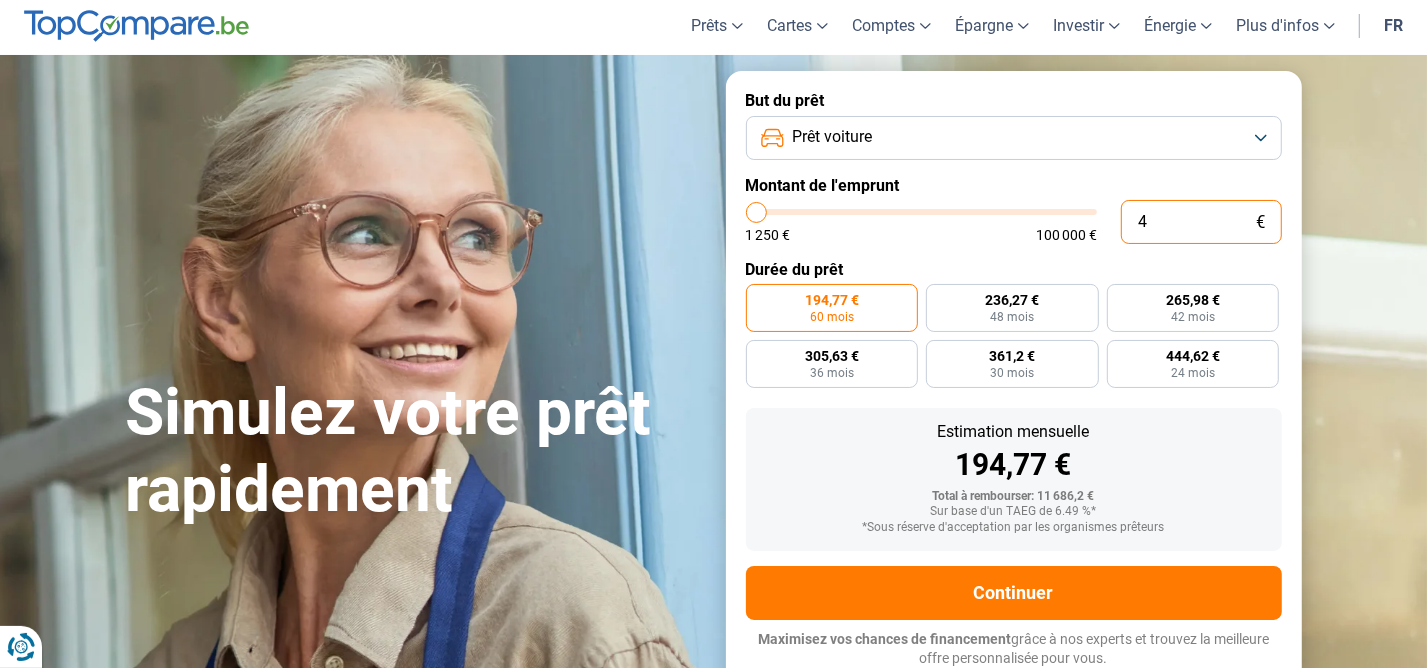 type on "45" 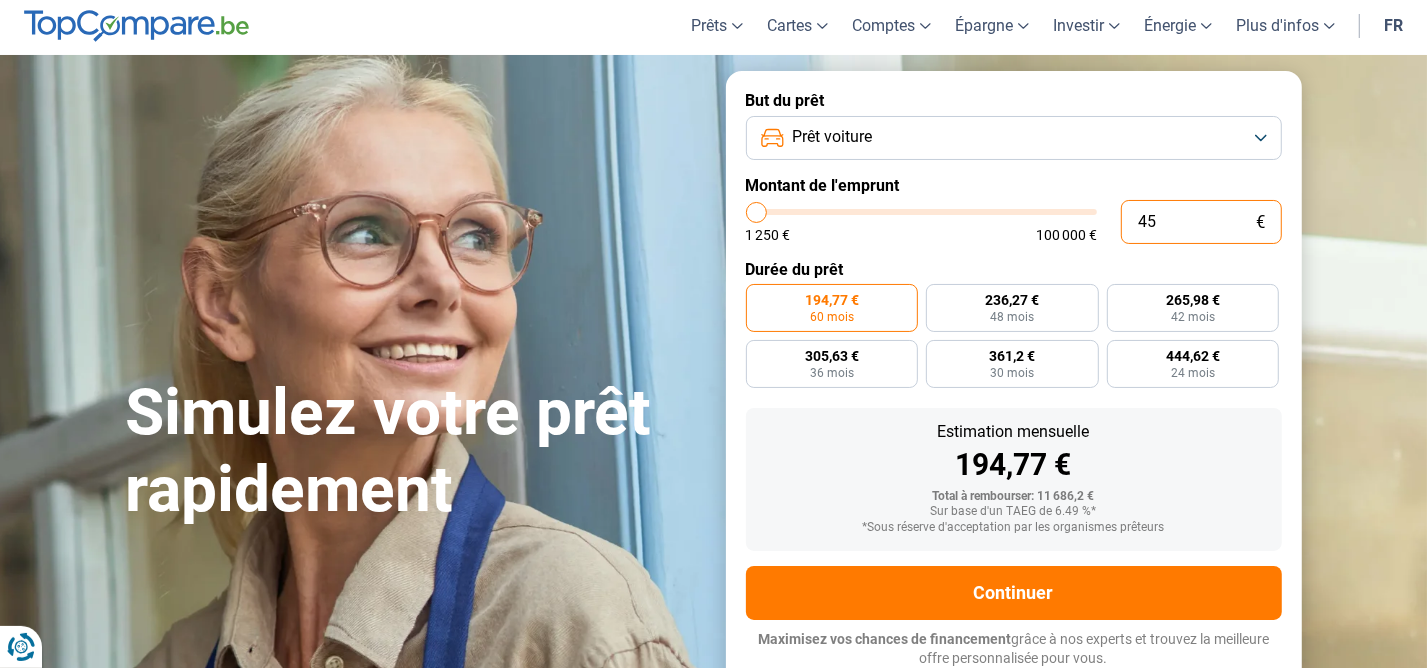 type on "450" 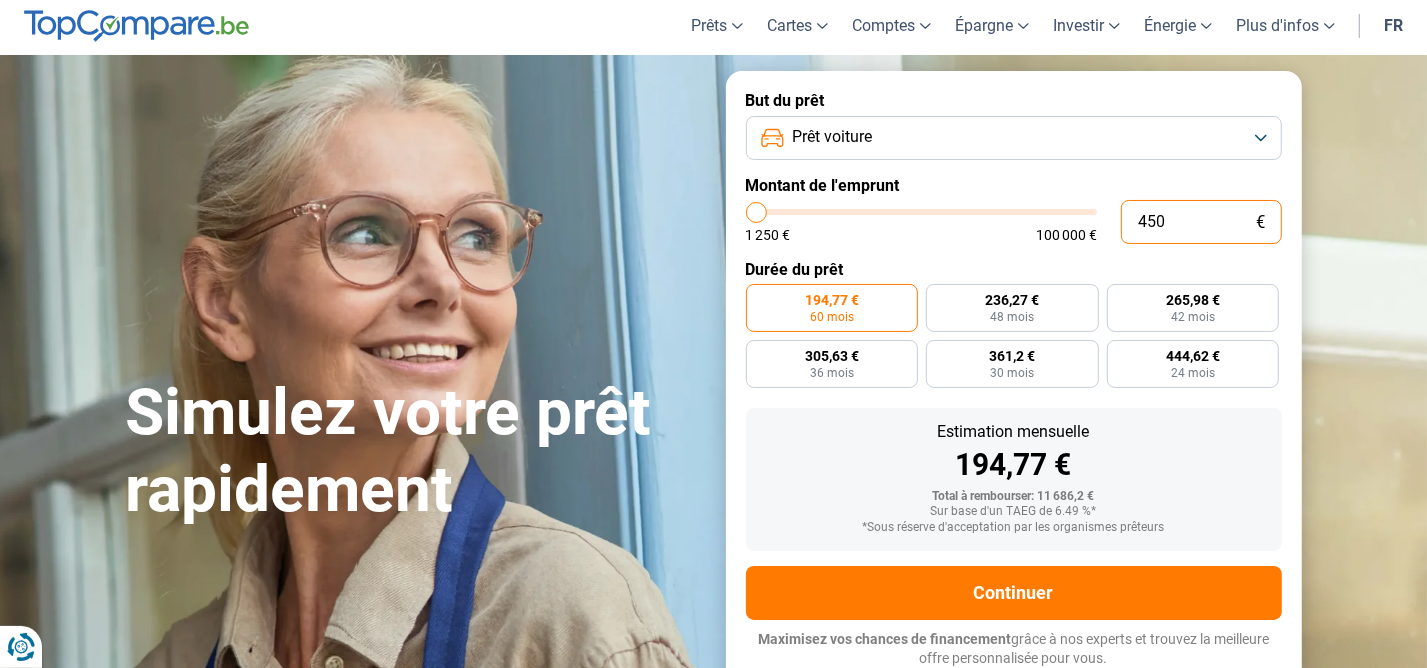 type on "1250" 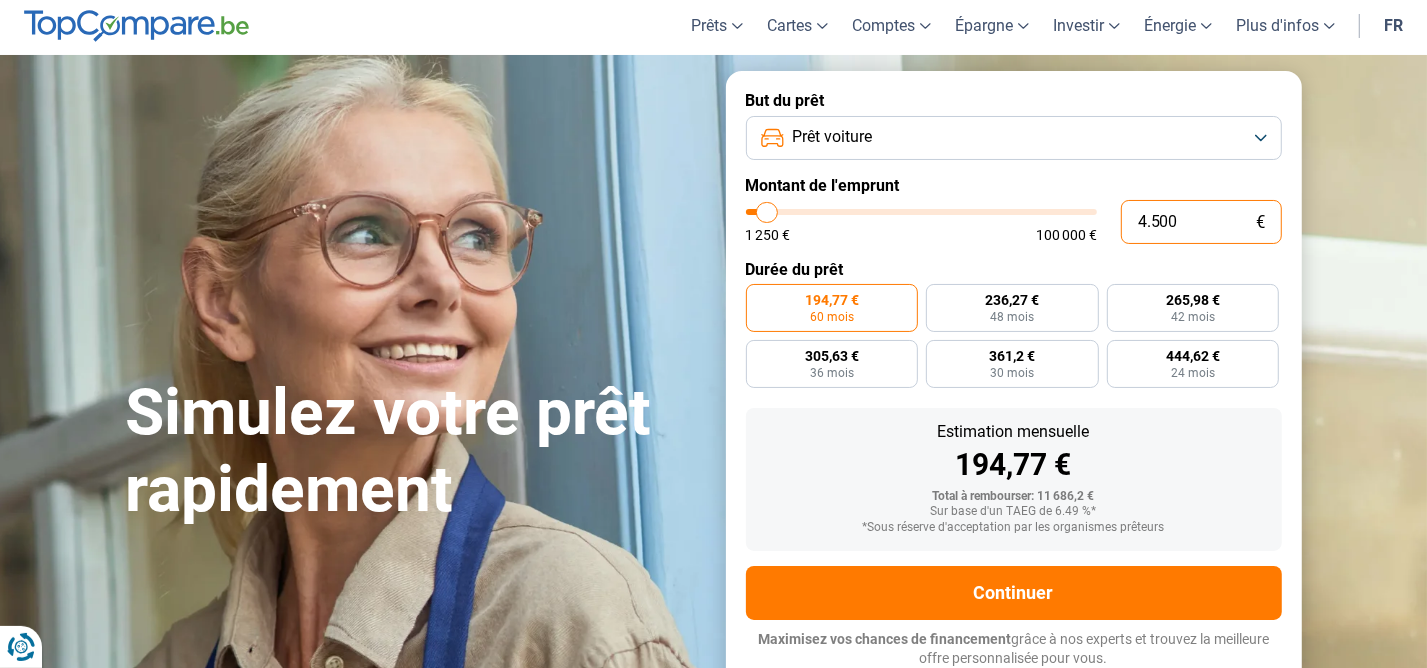 type on "45.000" 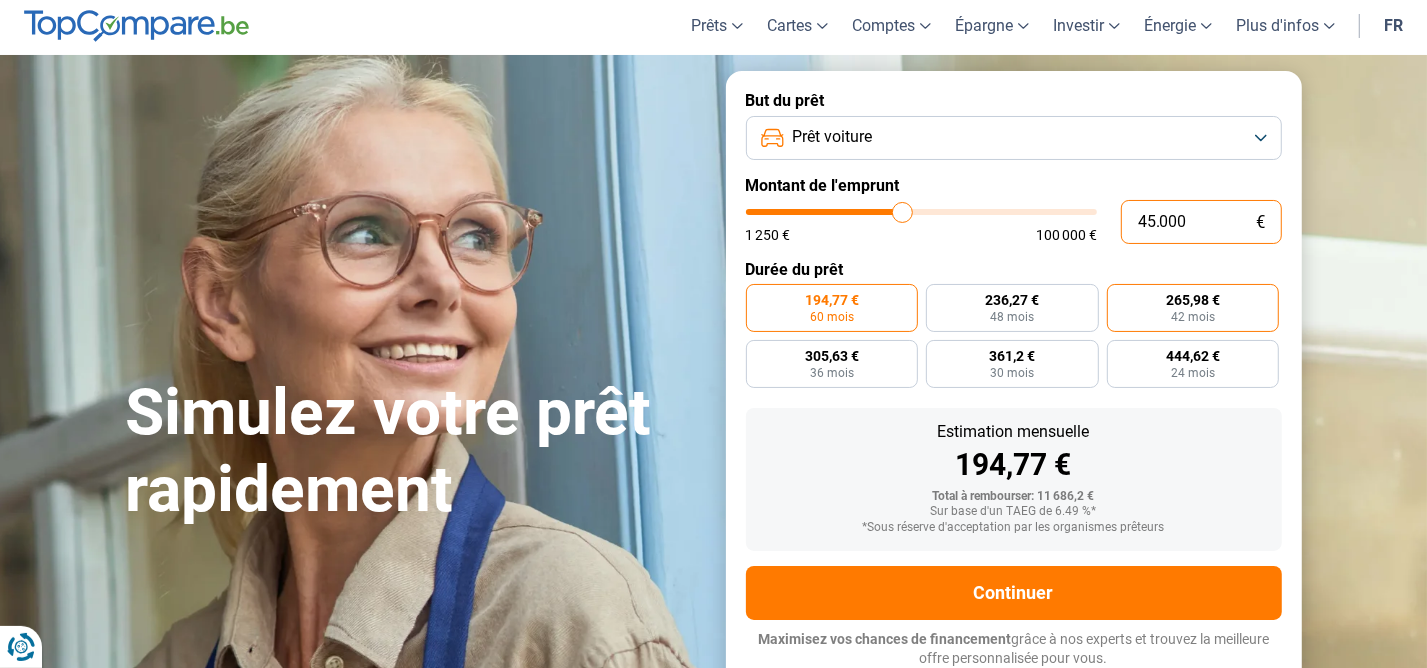 radio on "false" 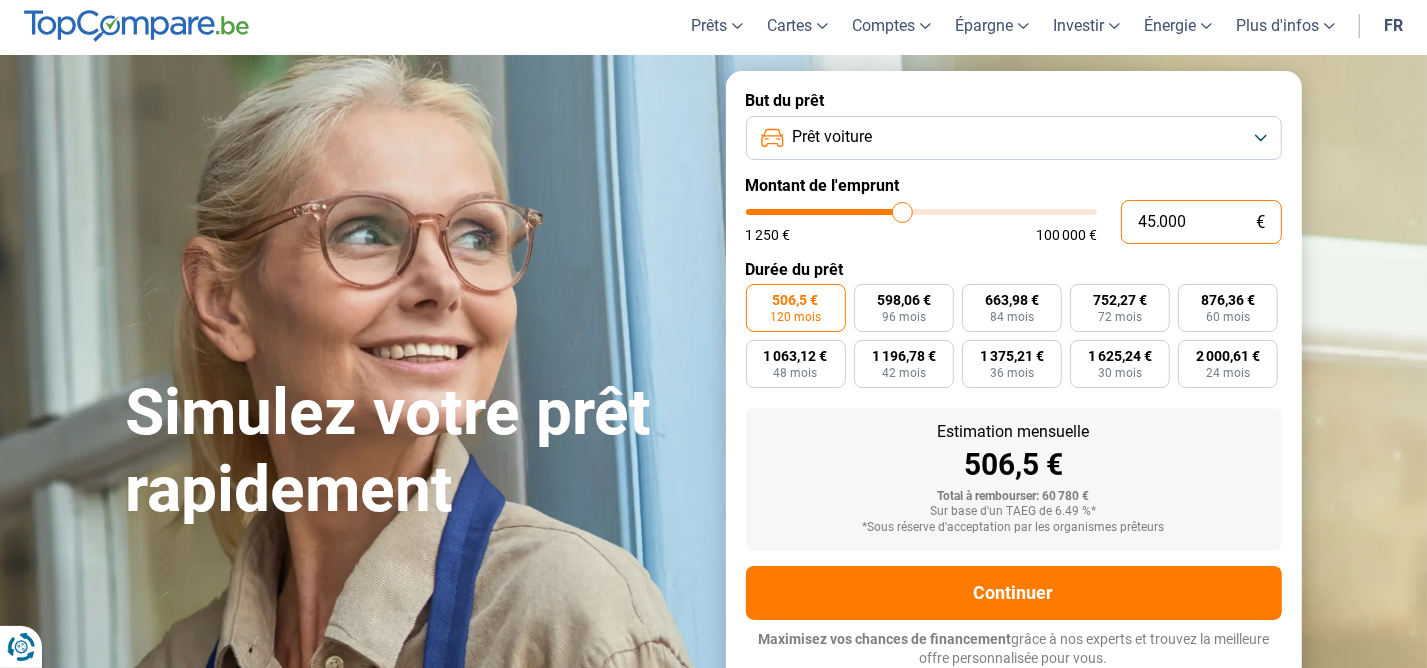 type on "45.000" 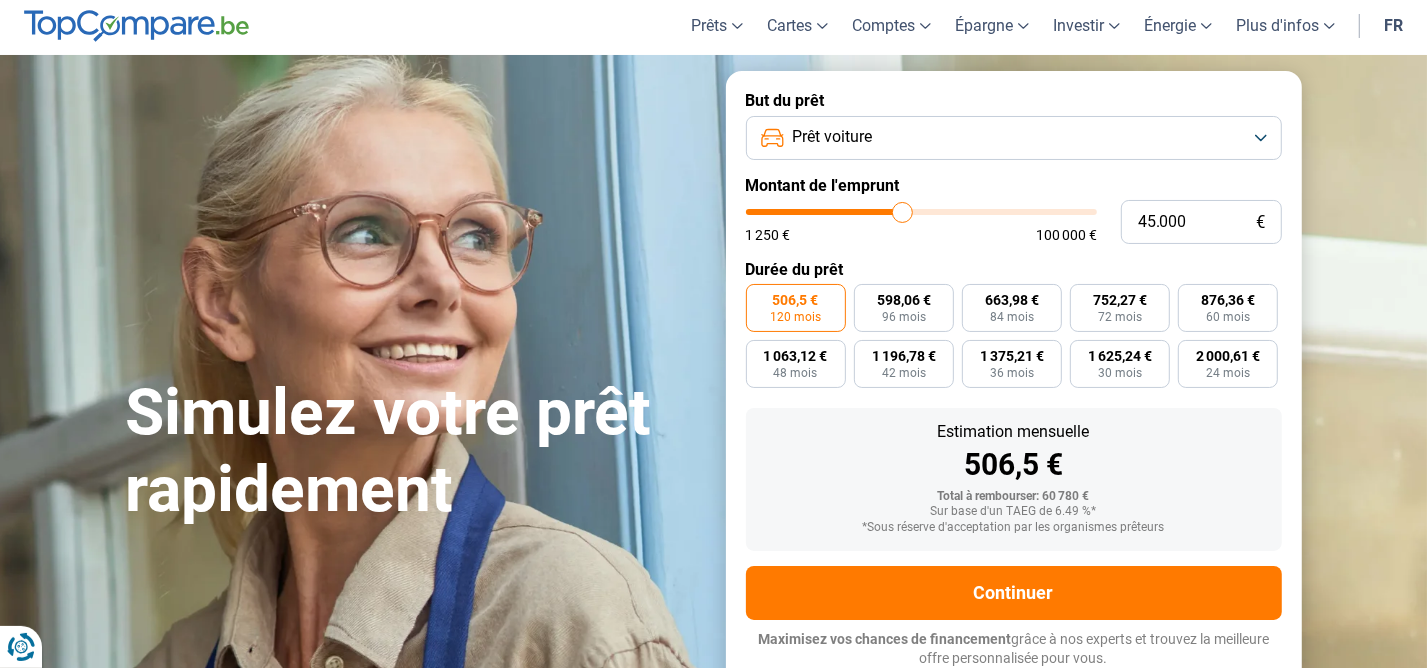 click on "120 mois" at bounding box center (795, 317) 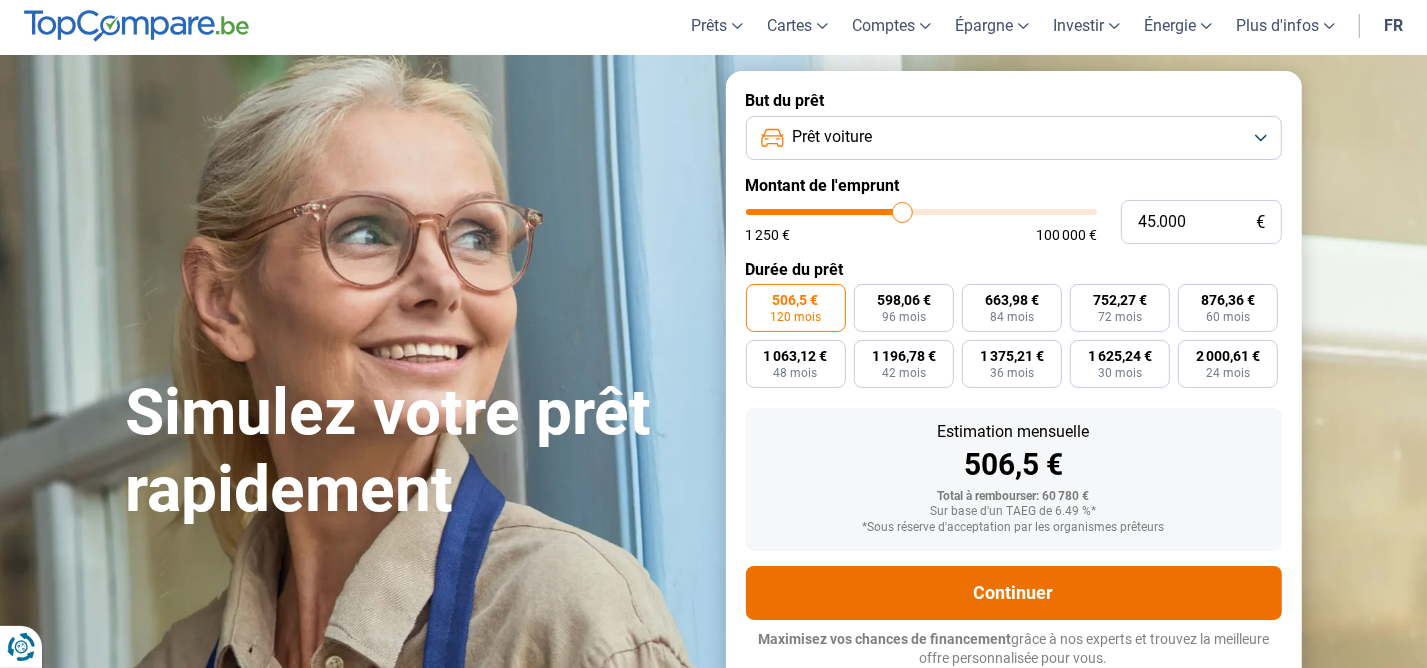 click on "Continuer" at bounding box center (1014, 593) 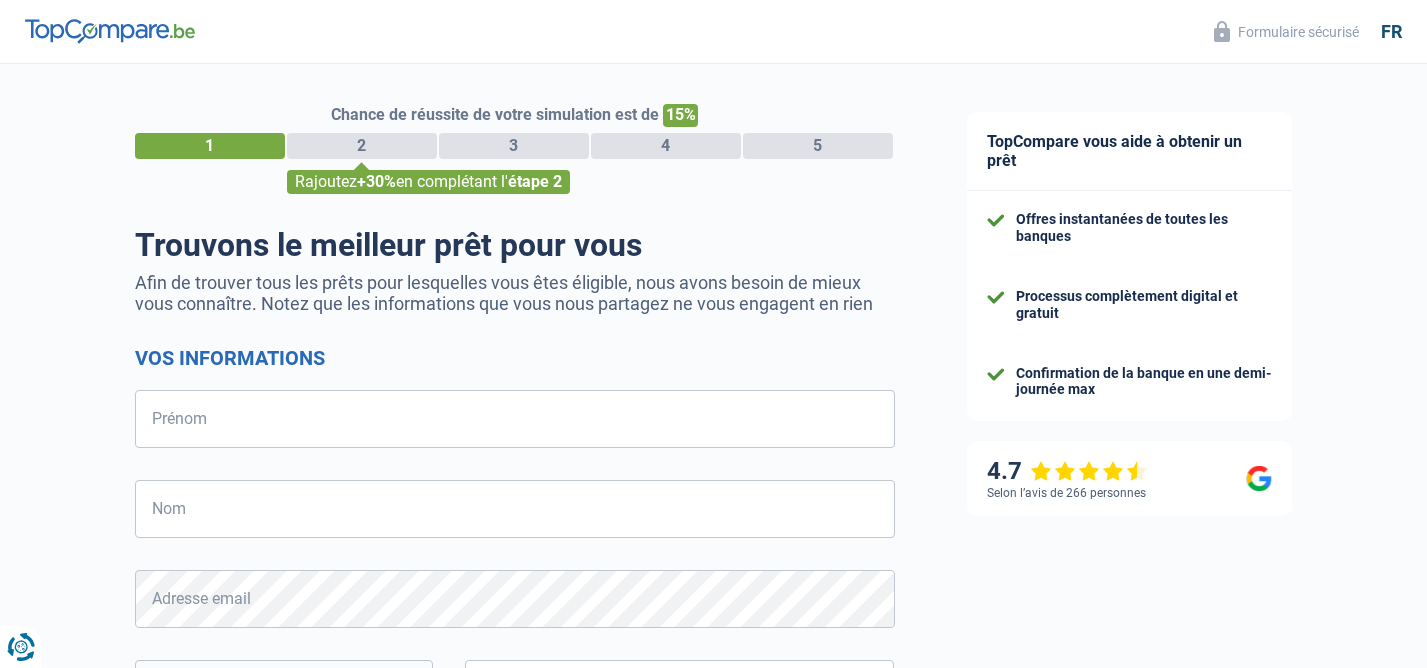 select on "32" 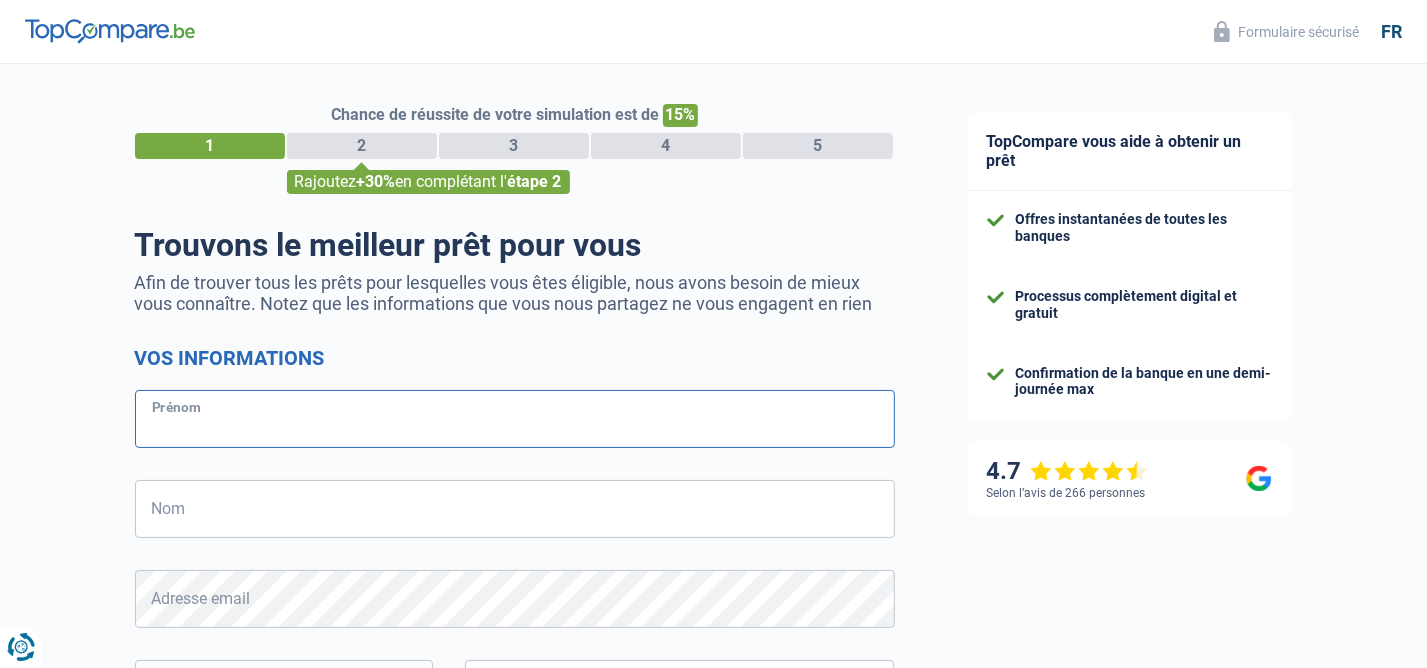 click on "Prénom" at bounding box center [515, 419] 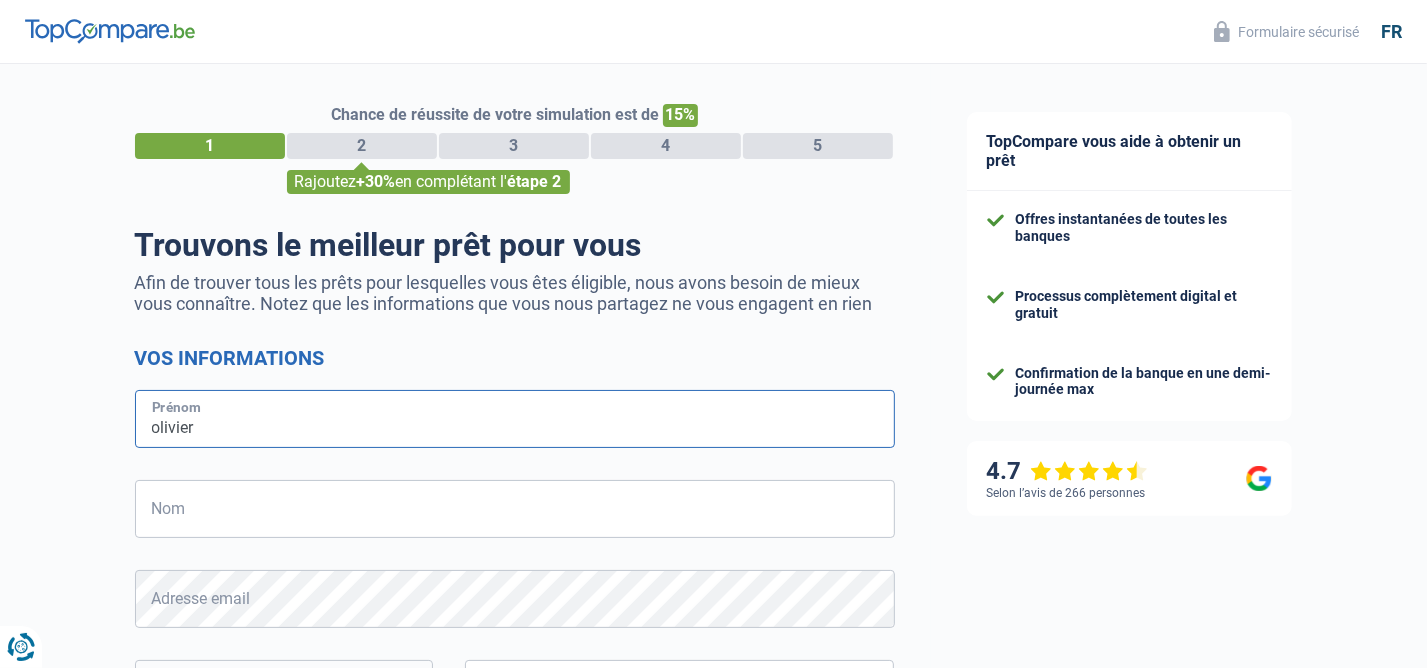 type on "olivier" 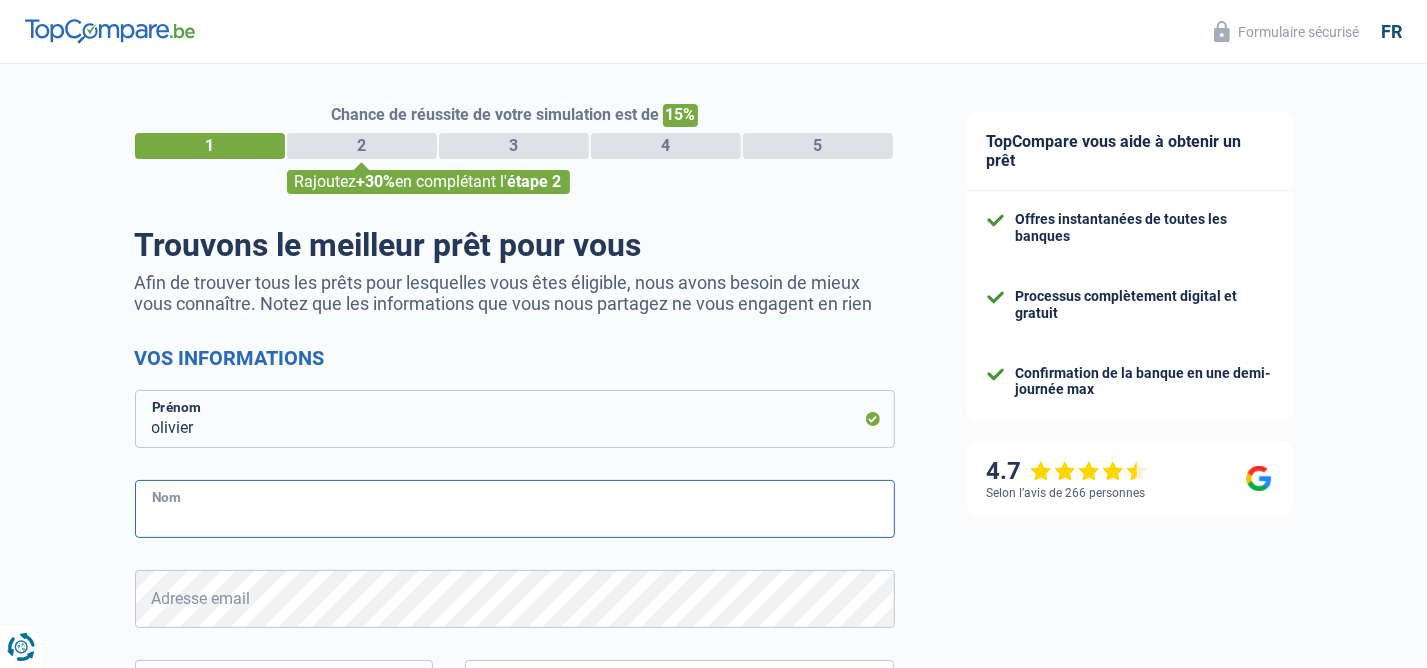 click on "Nom" at bounding box center (515, 509) 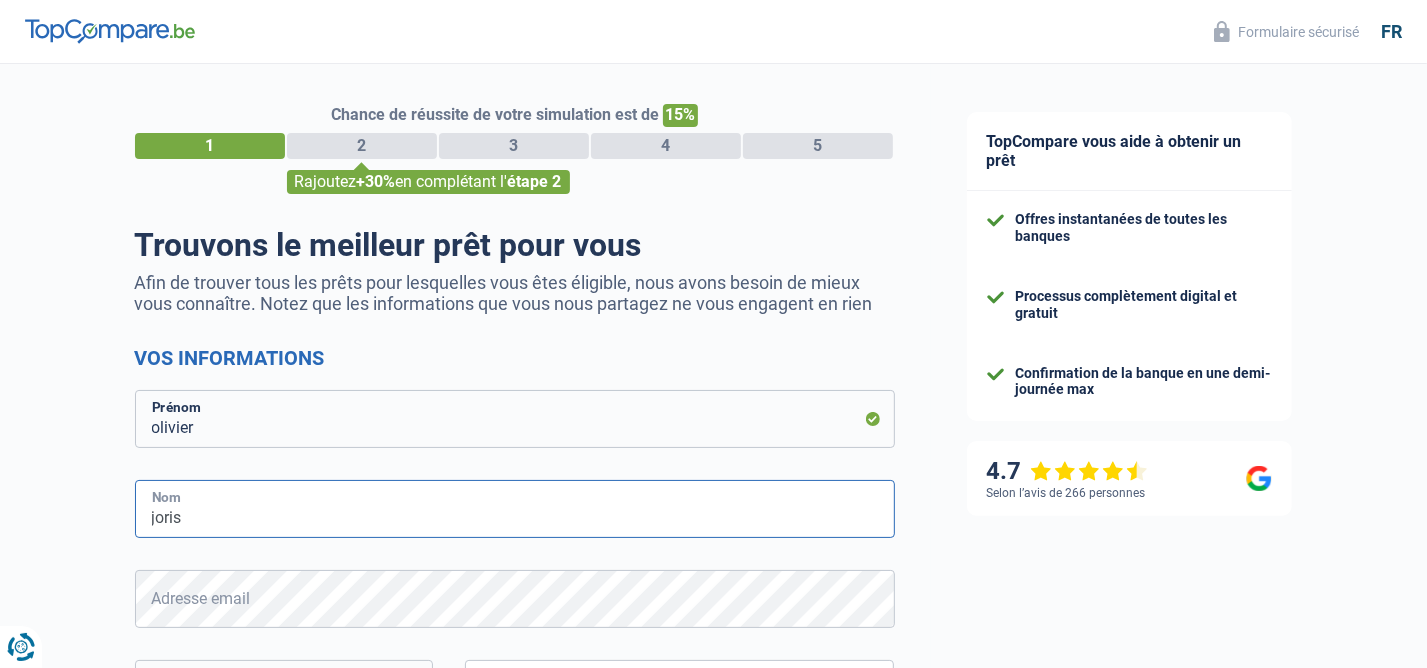 type on "joris" 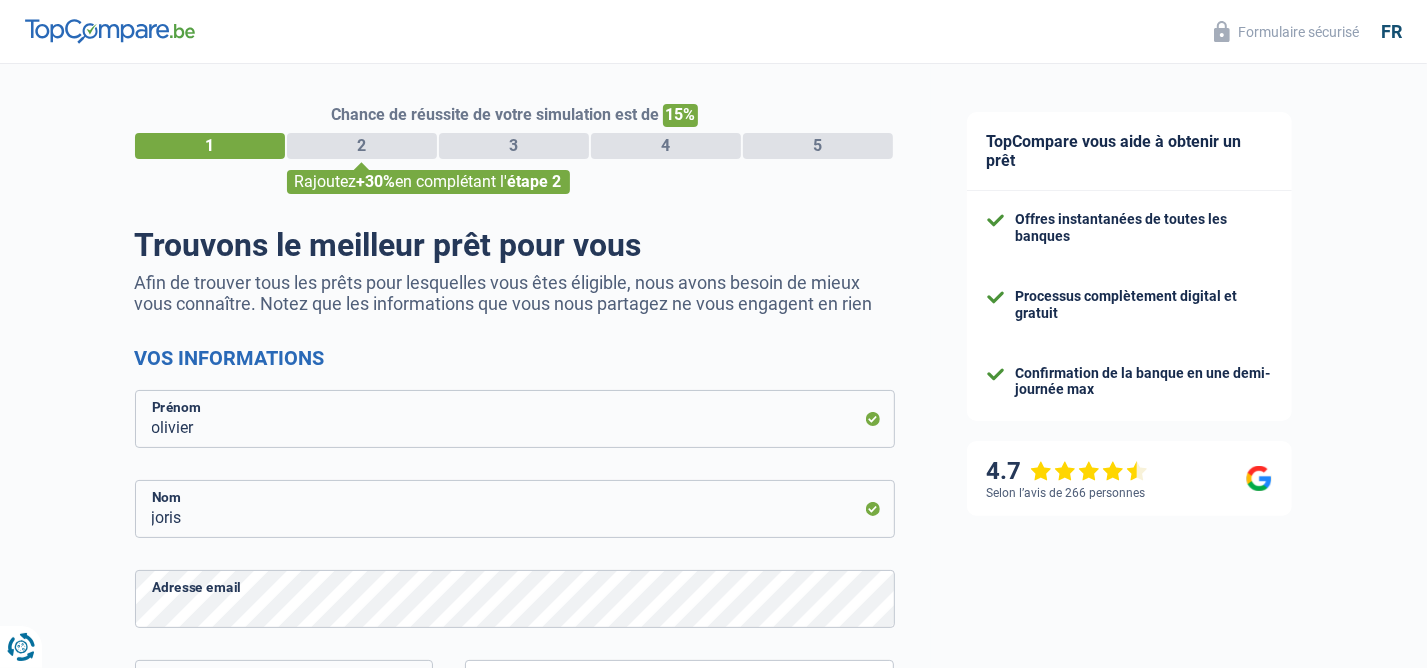 click on "Chance de réussite de votre simulation est de
15%
1
2
3
4
5
Rajoutez  +30%  en complétant l' étape 2
Trouvons le meilleur prêt pour vous
Afin de trouver tous les prêts pour lesquelles vous êtes éligible, nous avons besoin de mieux vous connaître. Notez que les informations que vous nous partagez ne vous engagent en rien
Vos informations
[FIRST]
Prénom
[LAST]
Nom
Adresse email
BE (+32) LU (+352)
Veuillez sélectionner une option
Indicatif" at bounding box center (465, 567) 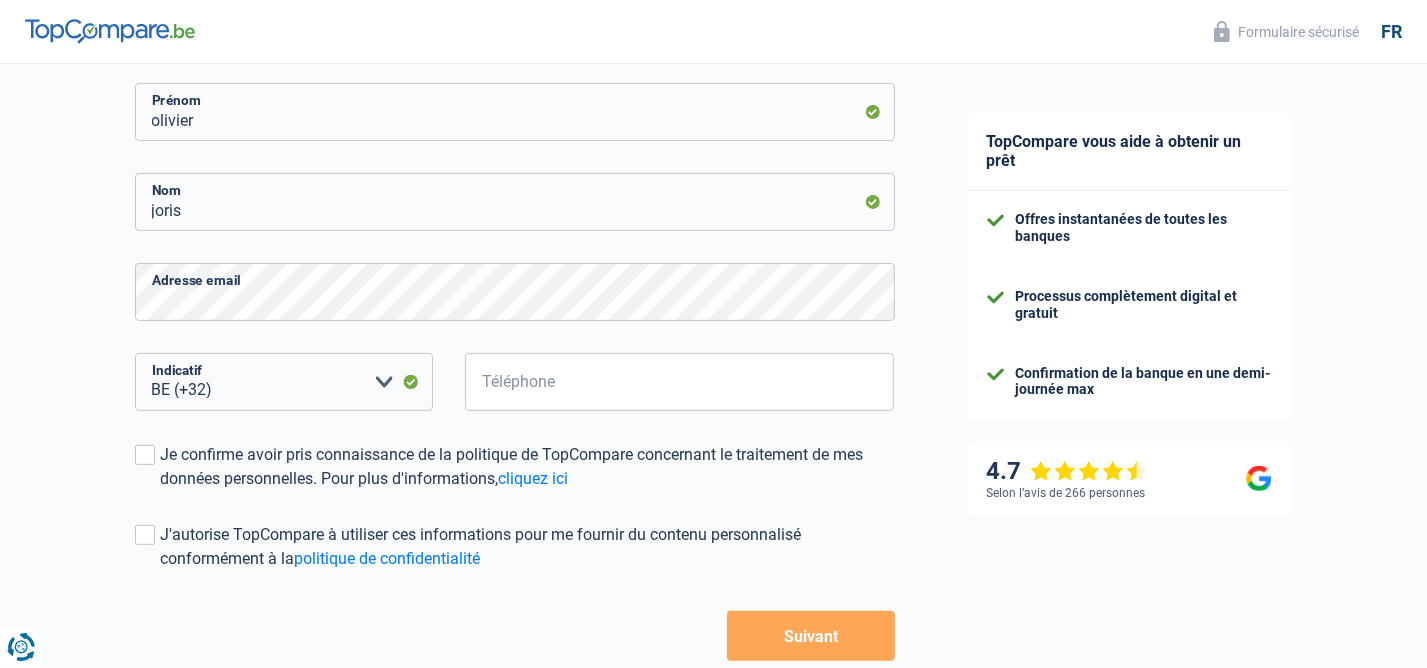 scroll, scrollTop: 324, scrollLeft: 0, axis: vertical 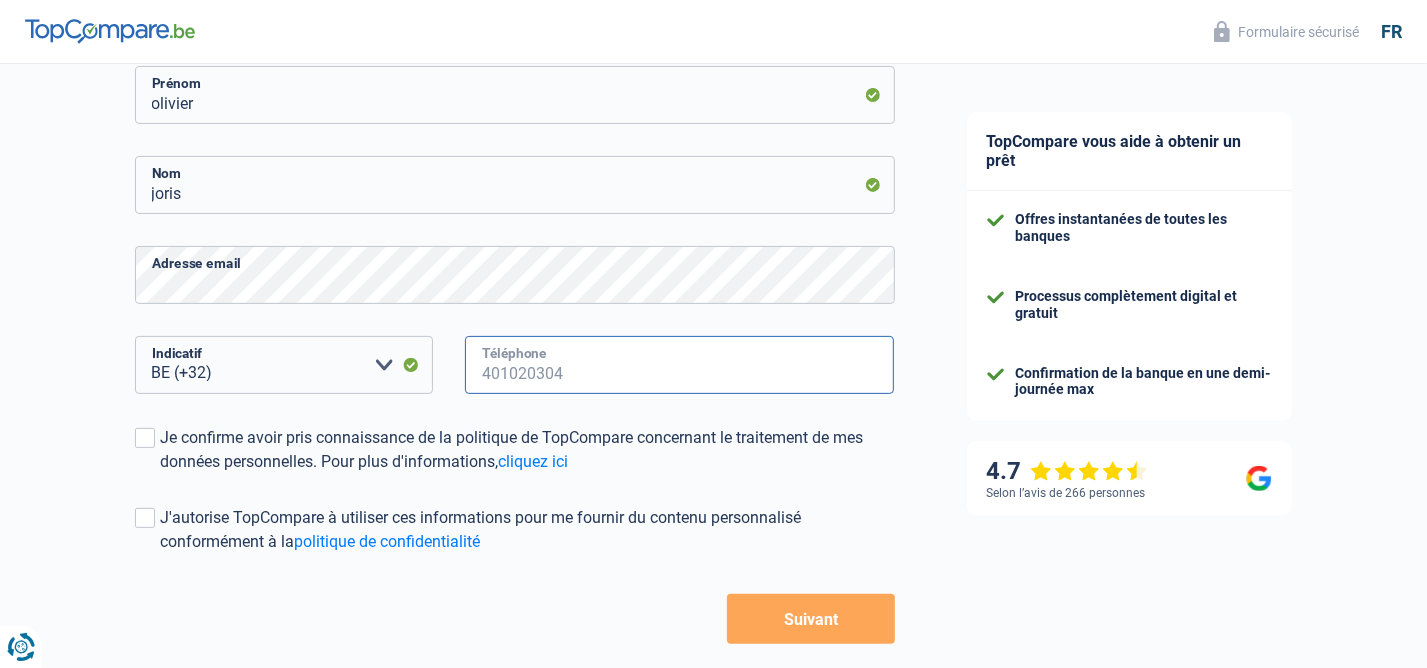 click on "Téléphone" at bounding box center [680, 365] 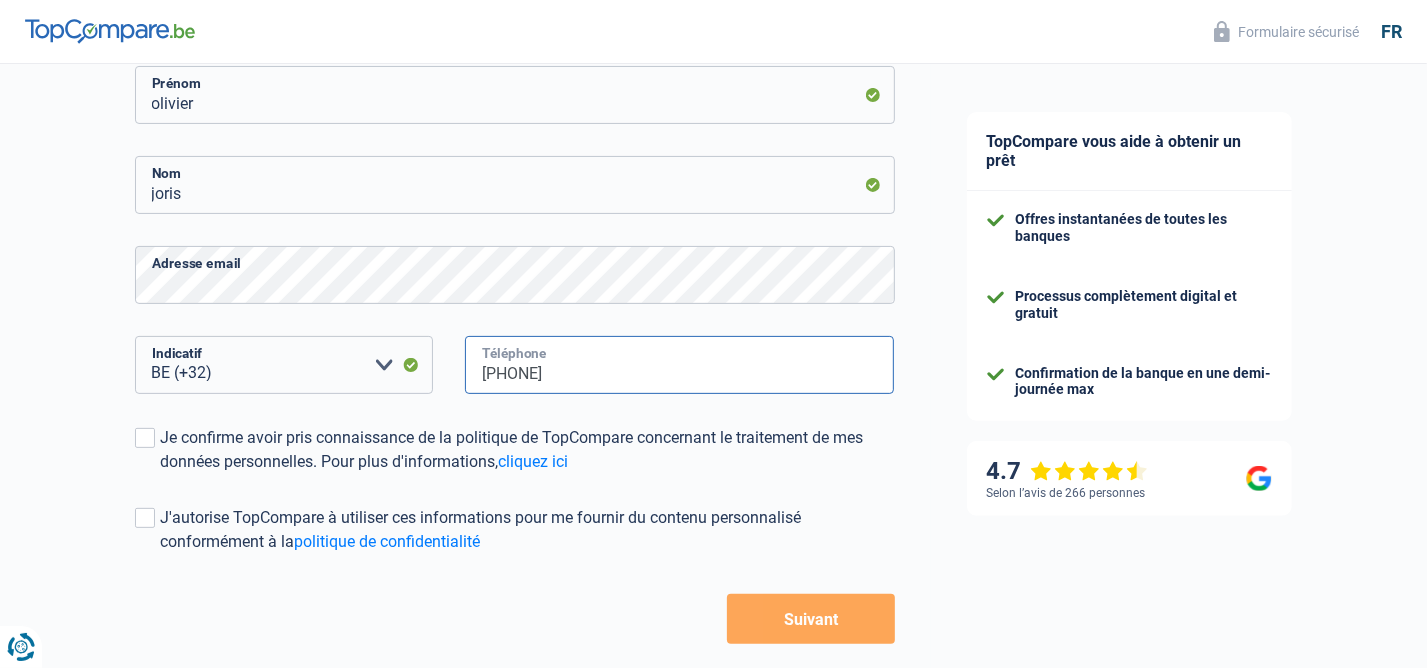 type on "[PHONE]" 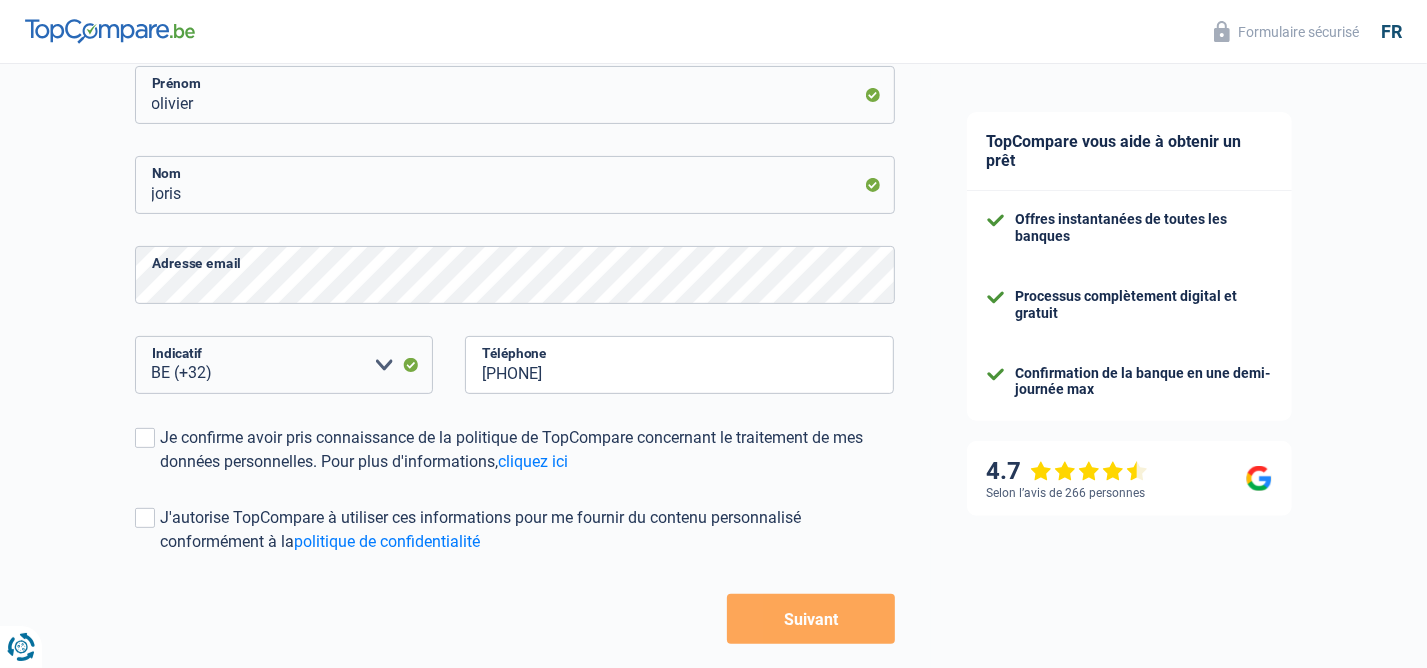 click on "Suivant" at bounding box center [810, 619] 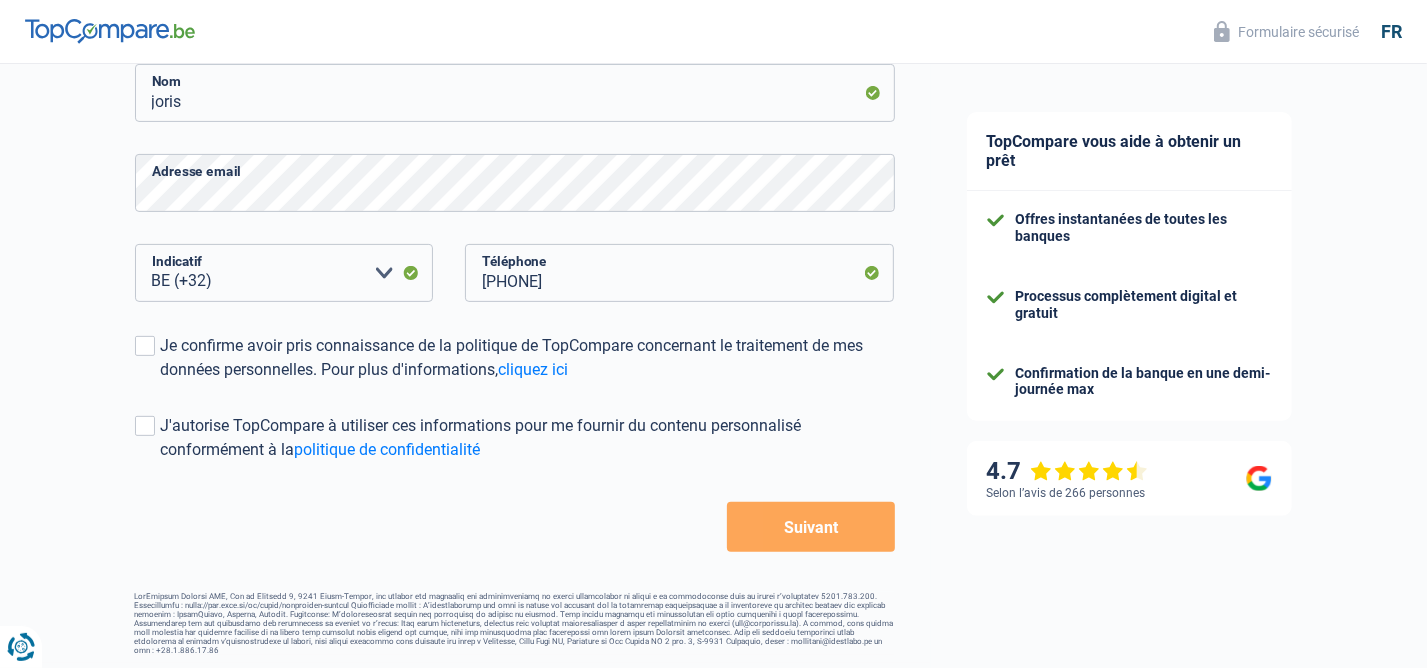 scroll, scrollTop: 417, scrollLeft: 0, axis: vertical 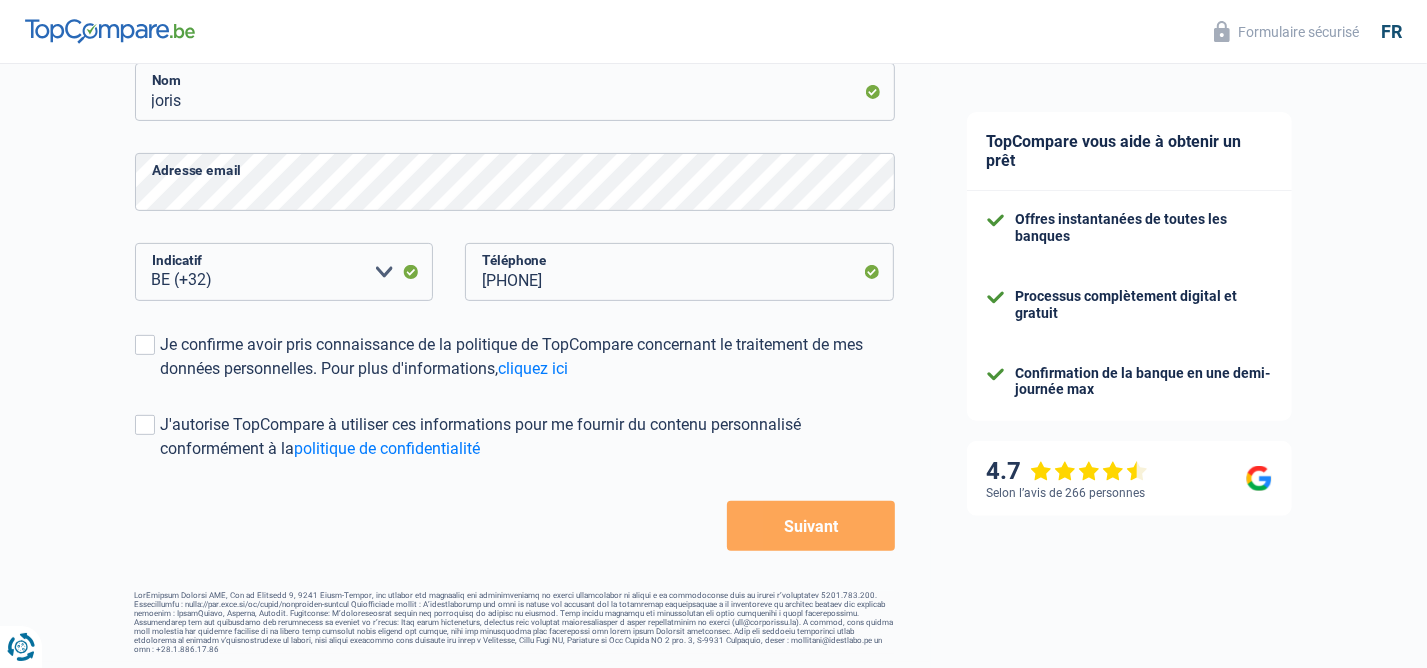 click on "Chance de réussite de votre simulation est de
15%
1
2
3
4
5
Rajoutez  +30%  en complétant l' étape 2
Trouvons le meilleur prêt pour vous
Afin de trouver tous les prêts pour lesquelles vous êtes éligible, nous avons besoin de mieux vous connaître. Notez que les informations que vous nous partagez ne vous engagent en rien
Vos informations
[FIRST_NAME]
Prénom
[LAST_NAME]
Nom
Adresse email
BE (+32) LU (+352)
Veuillez sélectionner une option
Indicatif
[PHONE]" at bounding box center (465, 150) 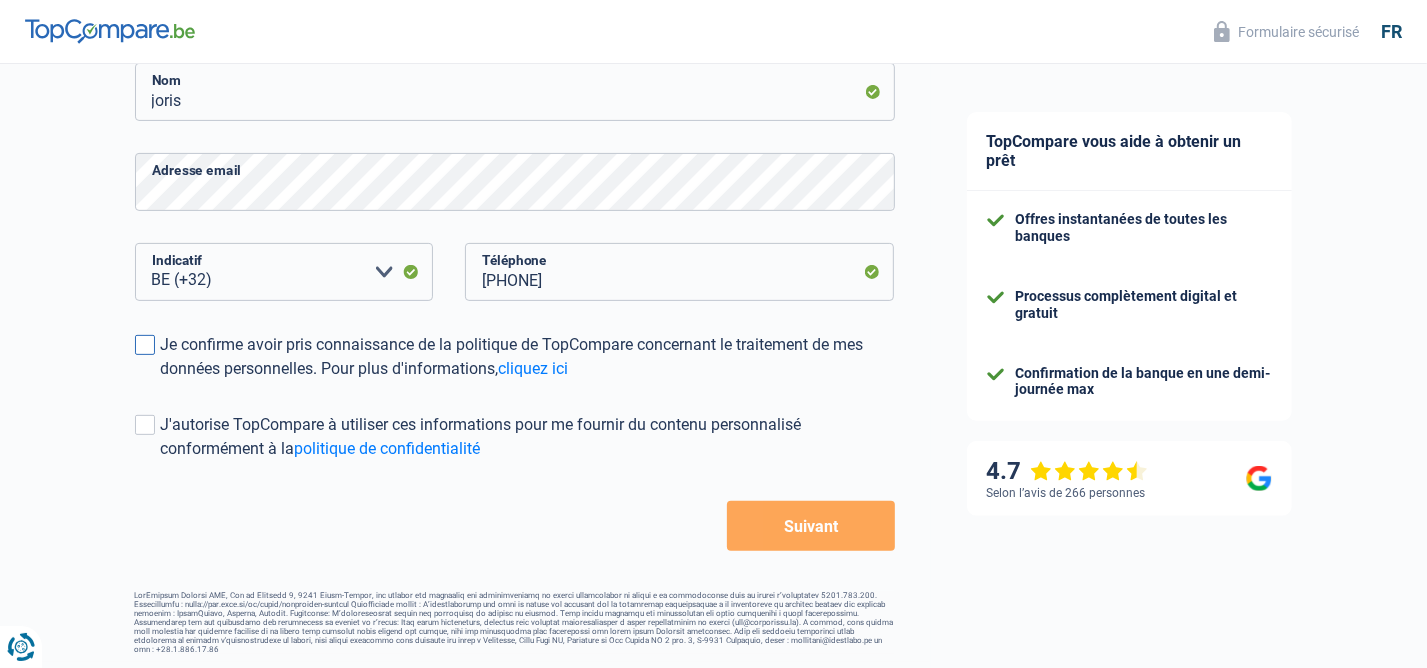 click at bounding box center [145, 345] 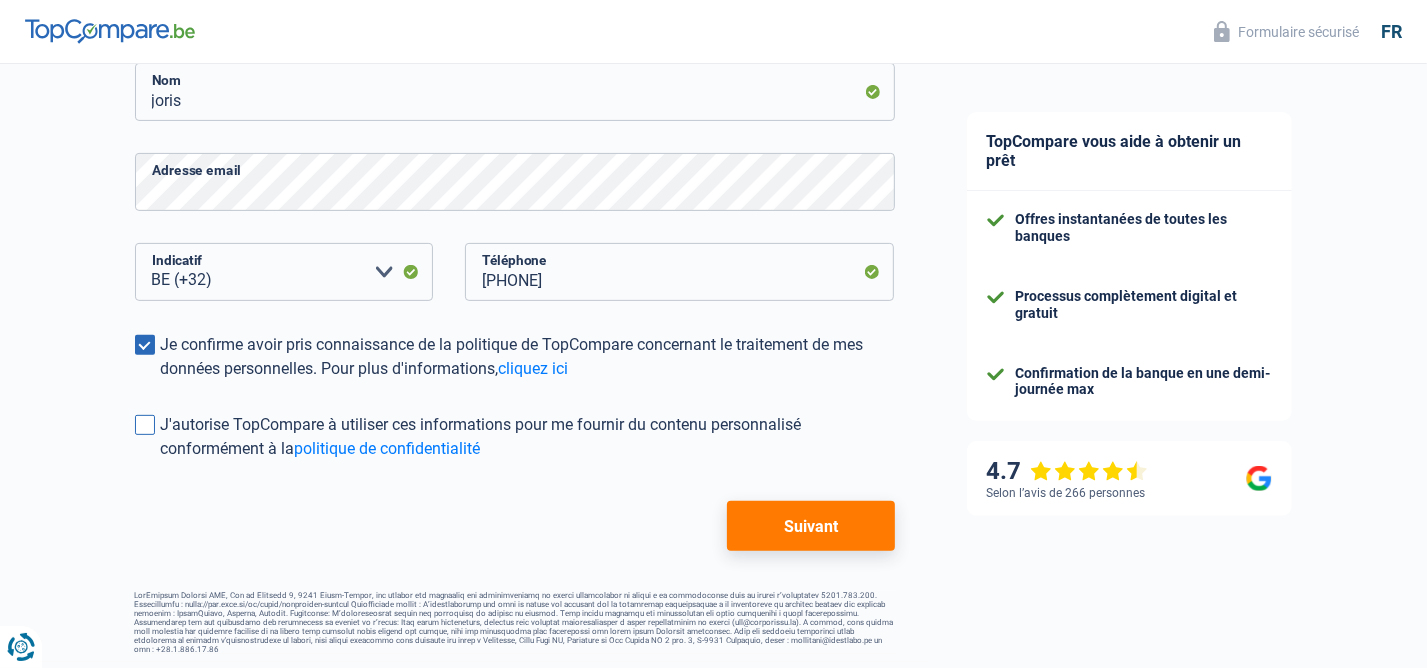 click on "J'autorise TopCompare à utiliser ces informations pour me fournir du contenu personnalisé conformément à la  politique de confidentialité" at bounding box center [515, 437] 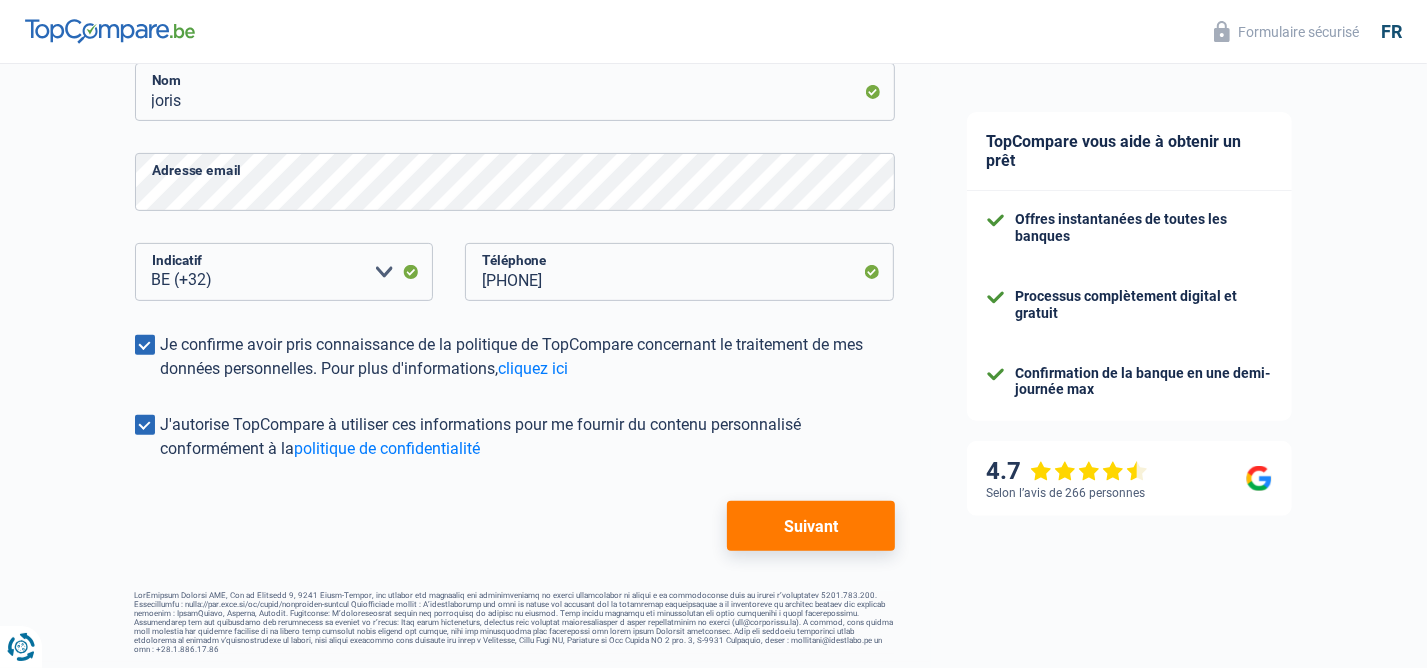 click on "Suivant" at bounding box center (810, 526) 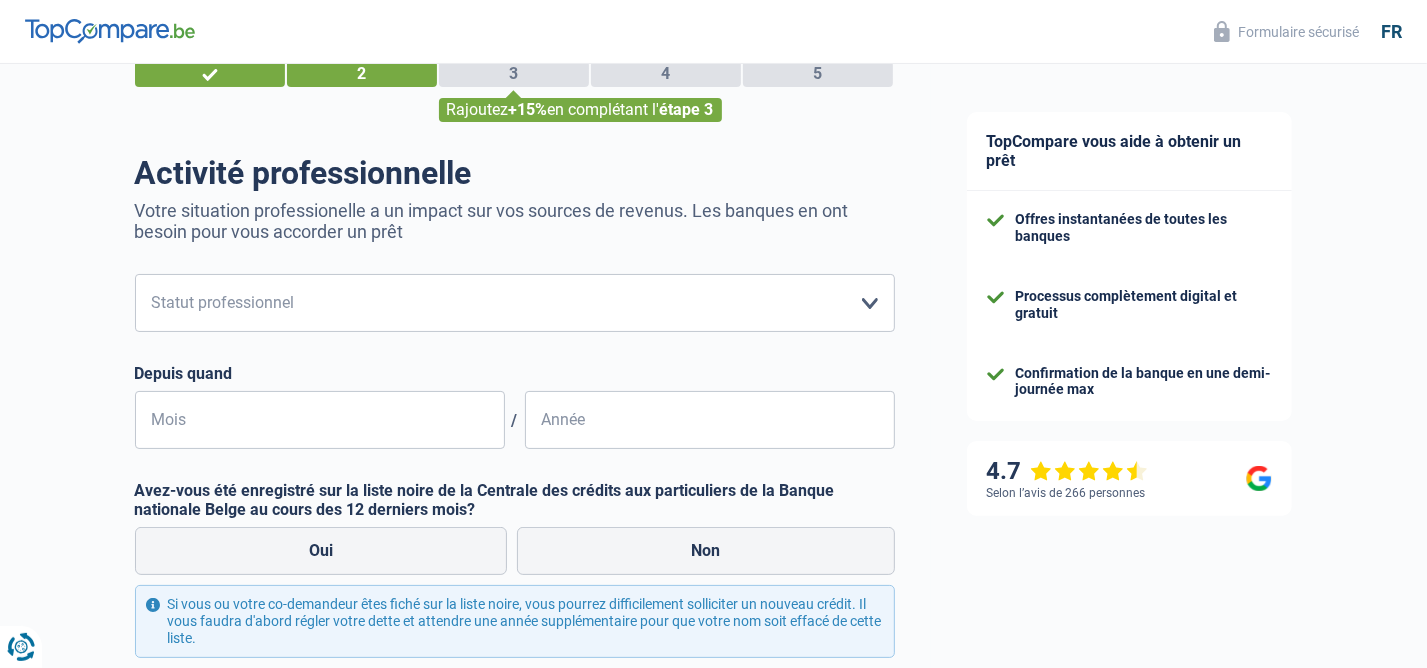 scroll, scrollTop: 51, scrollLeft: 0, axis: vertical 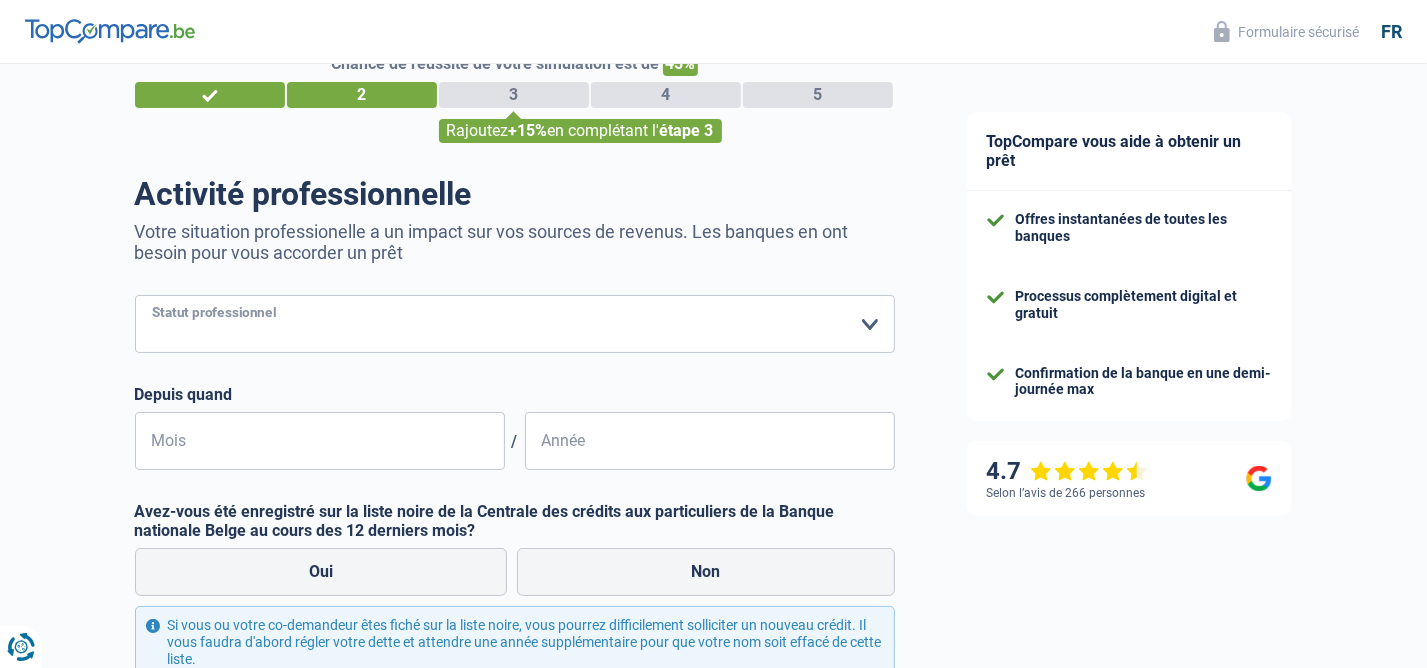 click on "Ouvrier Employé privé Employé public Invalide Indépendant Pensionné Chômeur Mutuelle Femme au foyer Sans profession Allocataire sécurité/Intégration social (SPF Sécurité Sociale, CPAS) Etudiant Profession libérale Commerçant Rentier Pré-pensionné
Veuillez sélectionner une option" at bounding box center (515, 324) 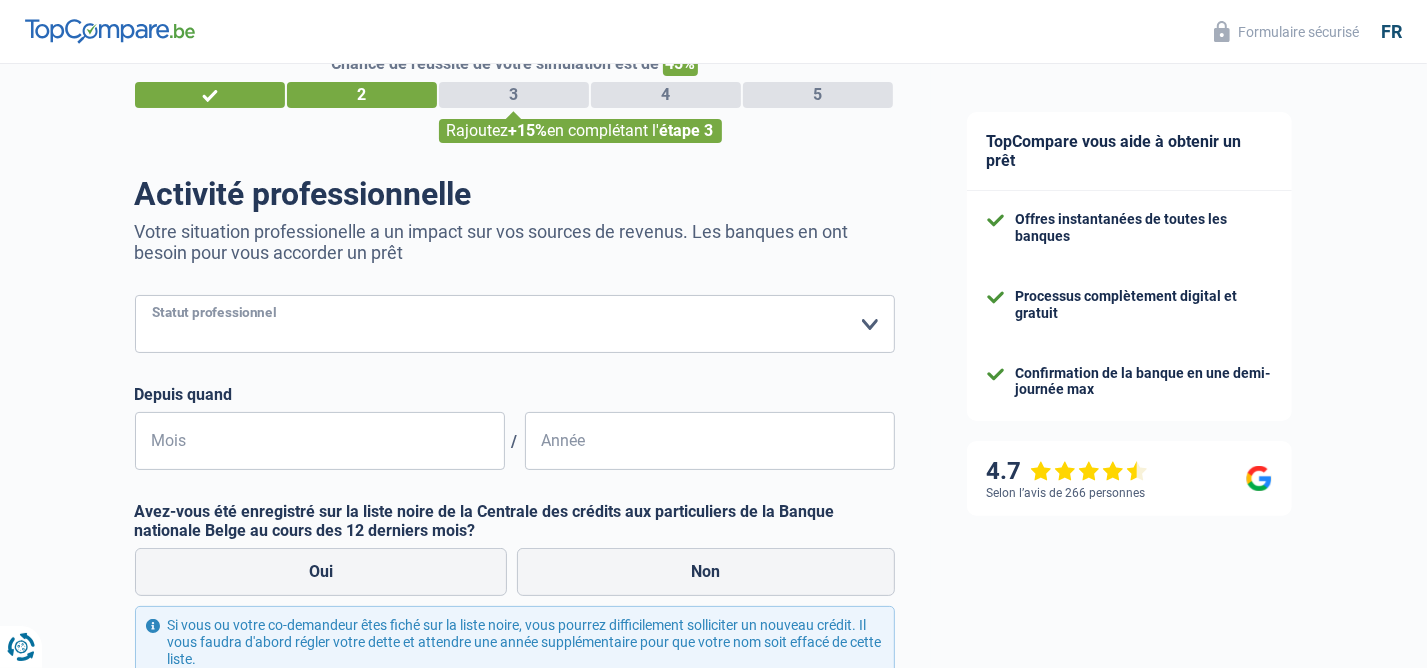 select on "publicEmployee" 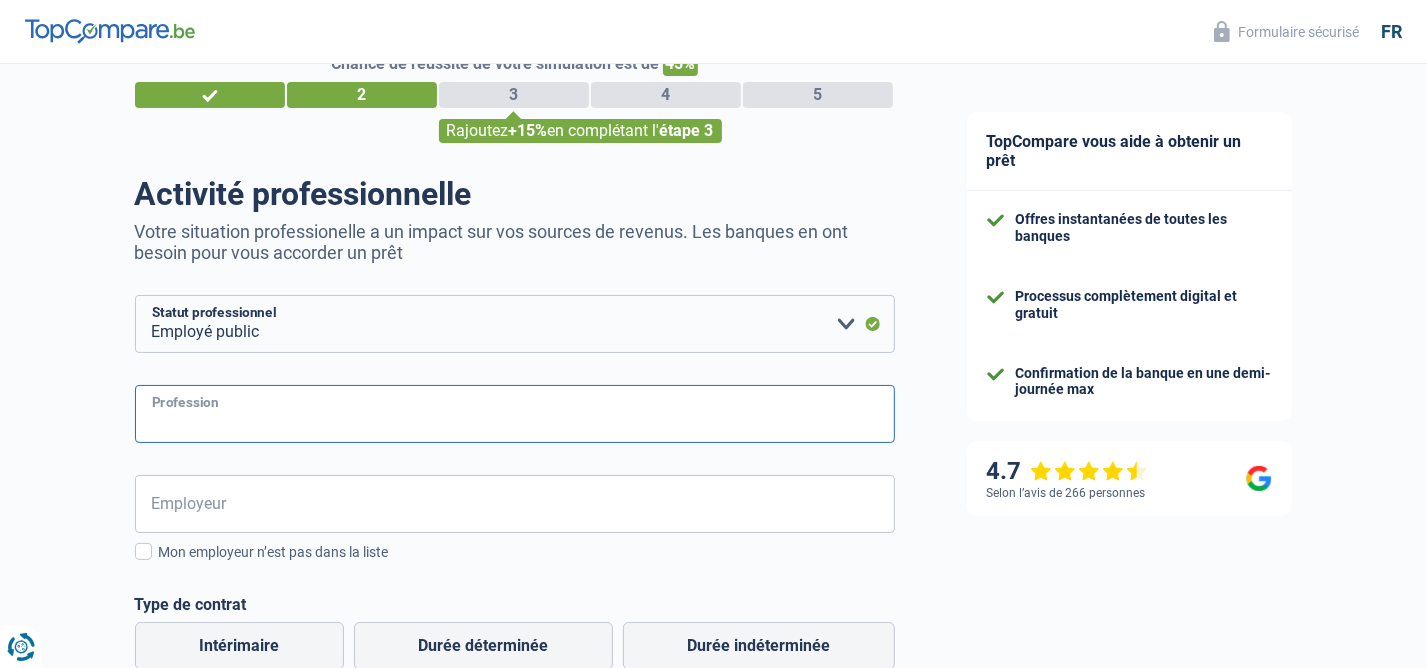 click on "Profession" at bounding box center (515, 414) 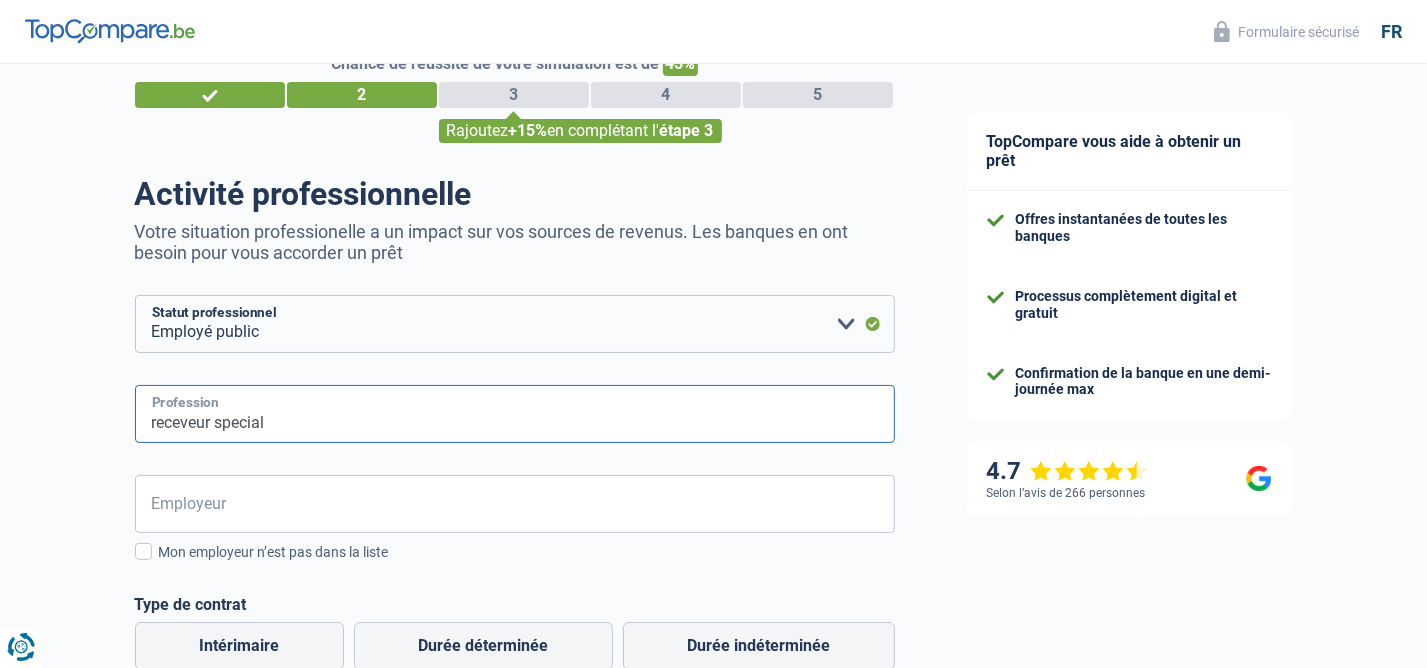 type on "receveur special" 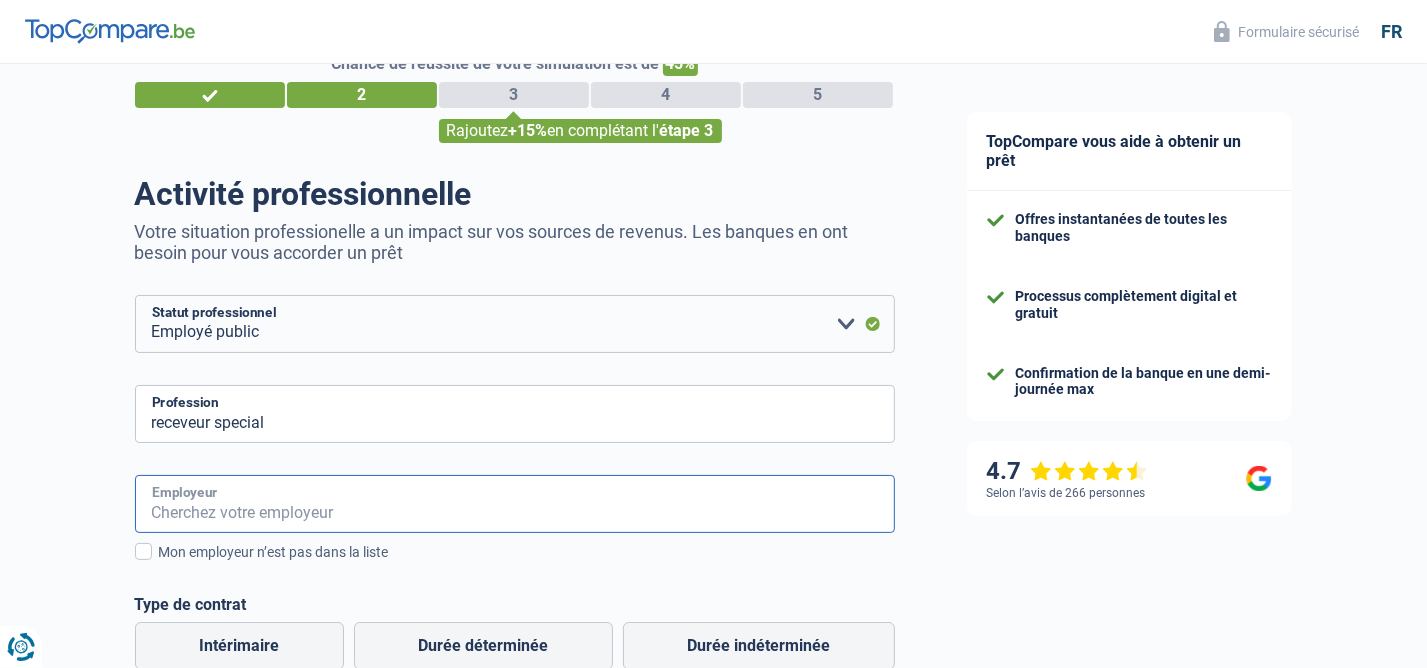 click on "Employeur" at bounding box center [515, 504] 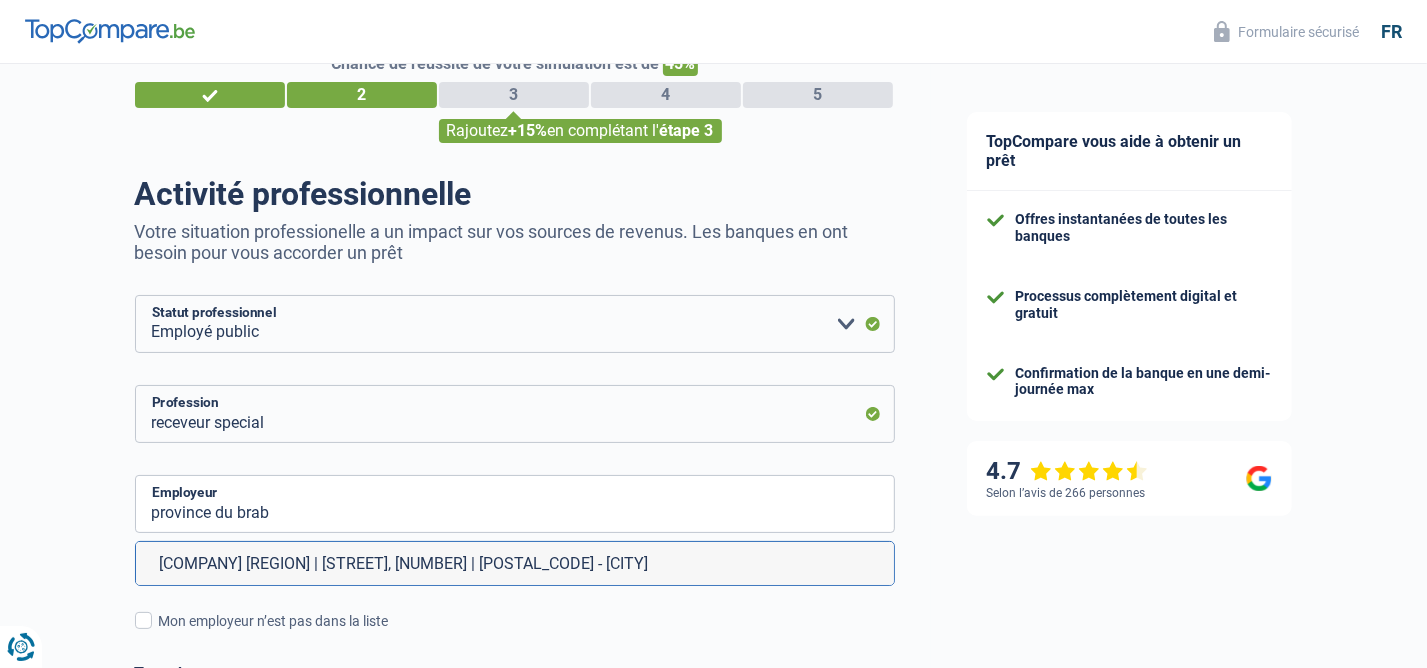 click on "[COMPANY] [REGION] | [STREET], [NUMBER] | [POSTAL_CODE] - [CITY]" at bounding box center (515, 563) 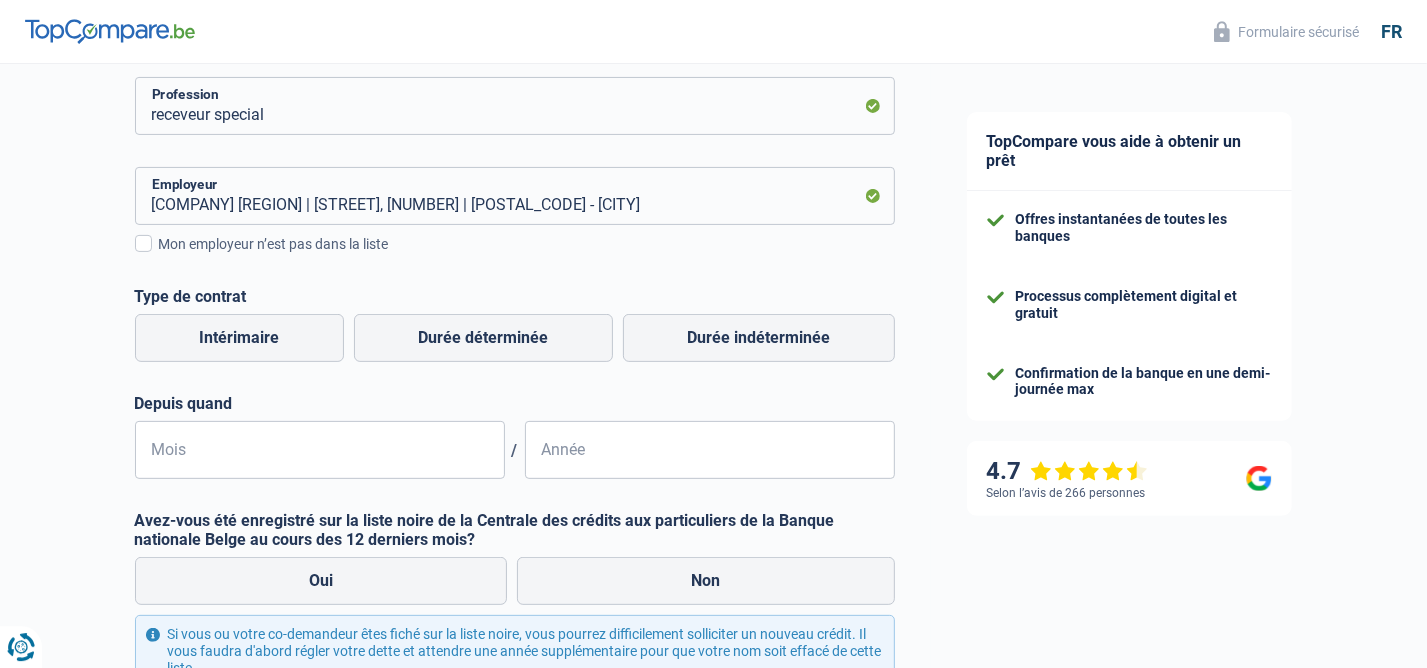 scroll, scrollTop: 375, scrollLeft: 0, axis: vertical 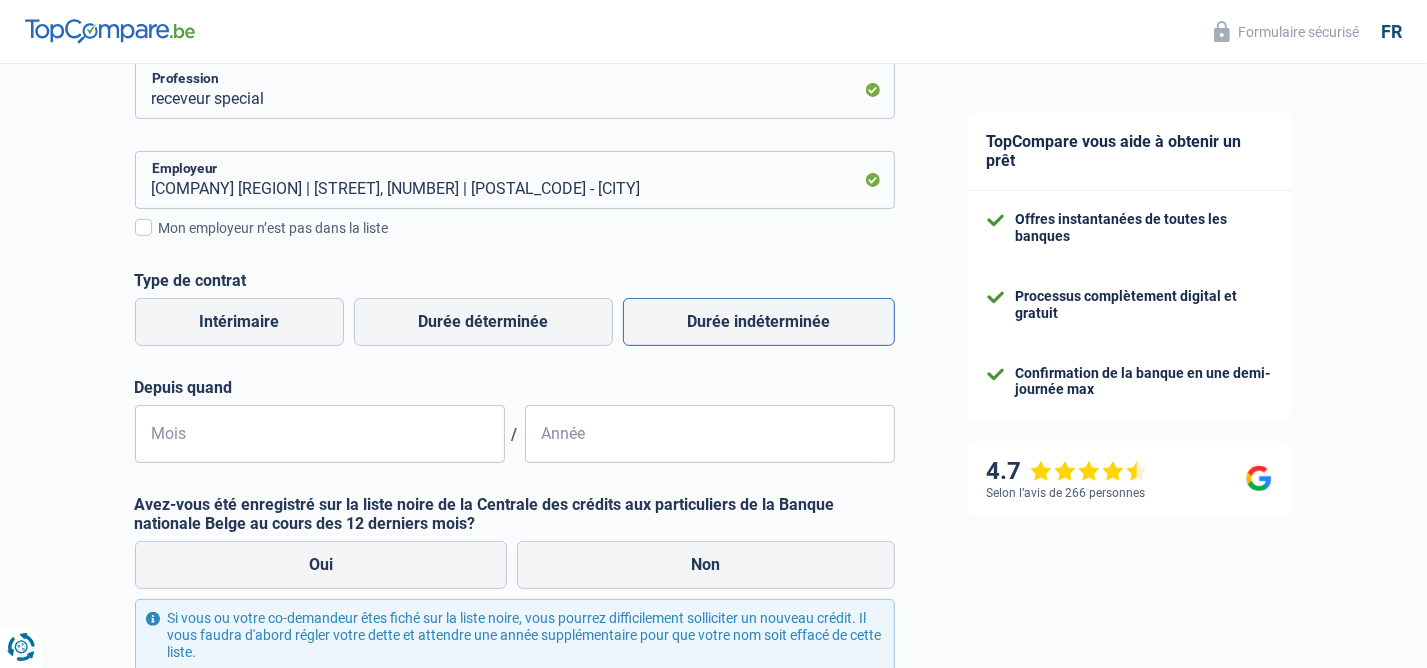 click on "Durée indéterminée" at bounding box center (759, 322) 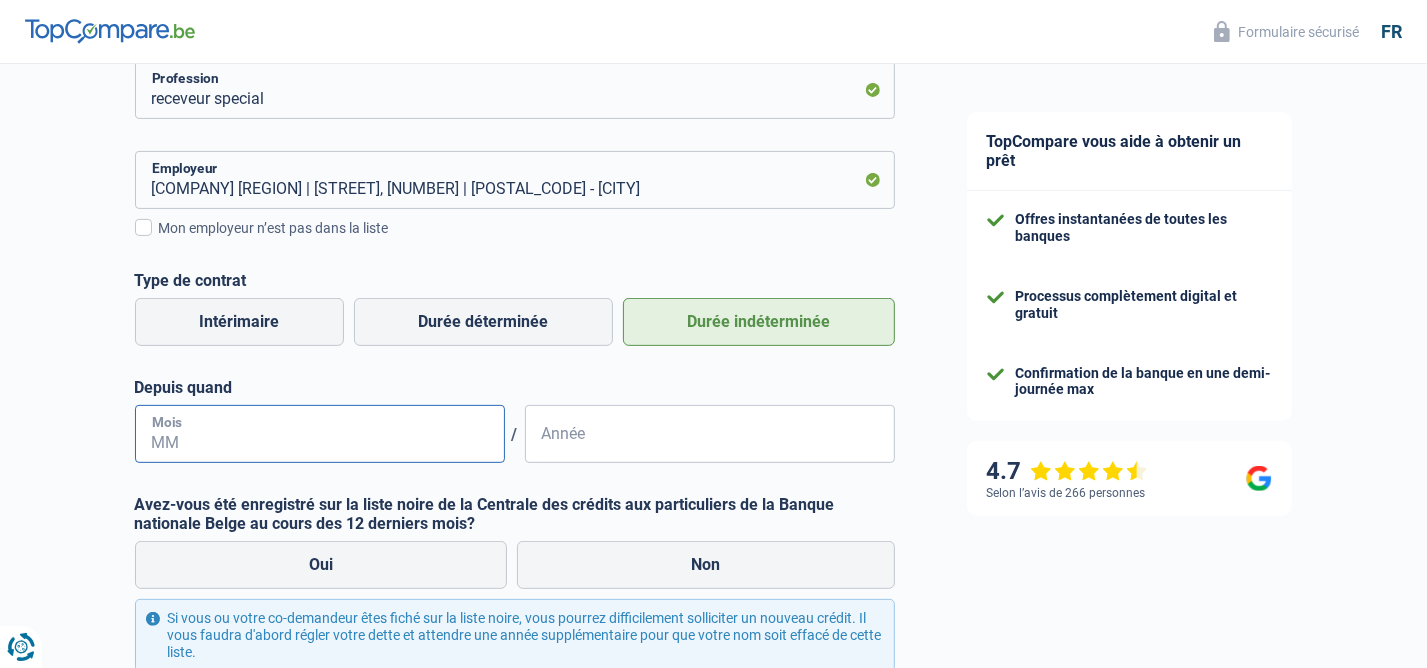 click on "Mois" at bounding box center (320, 434) 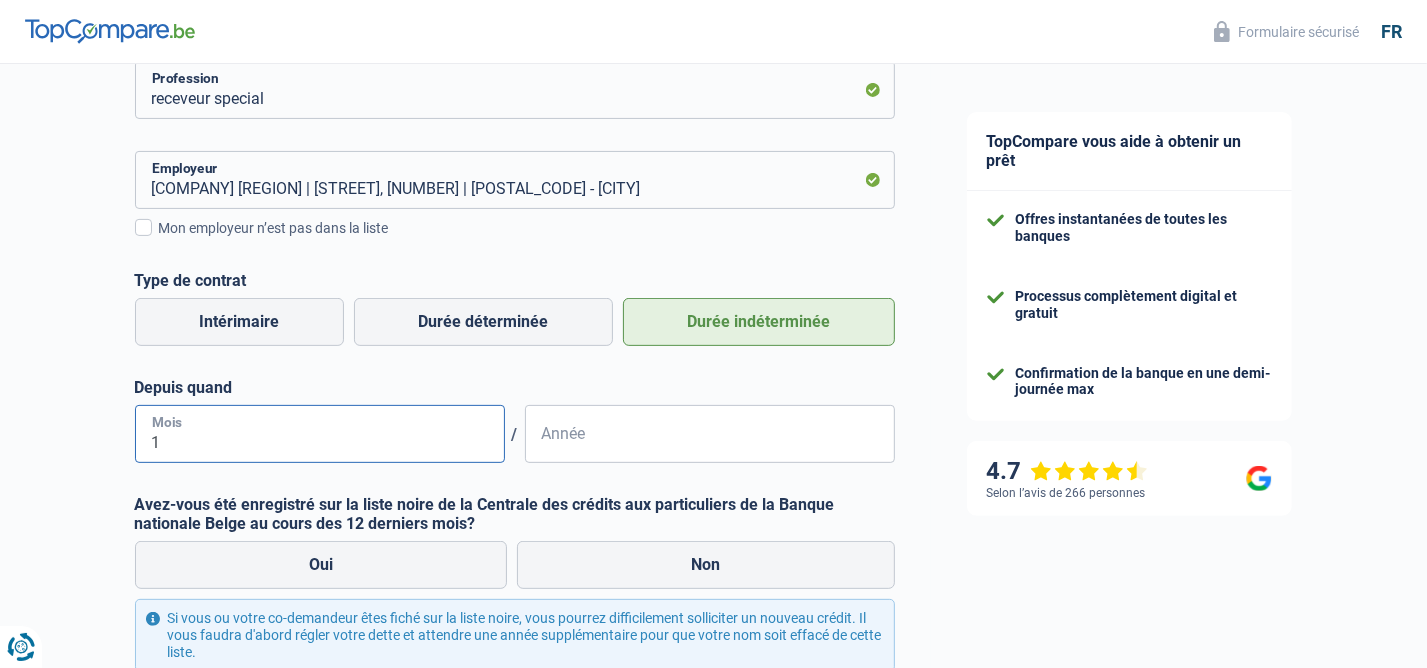 type on "10" 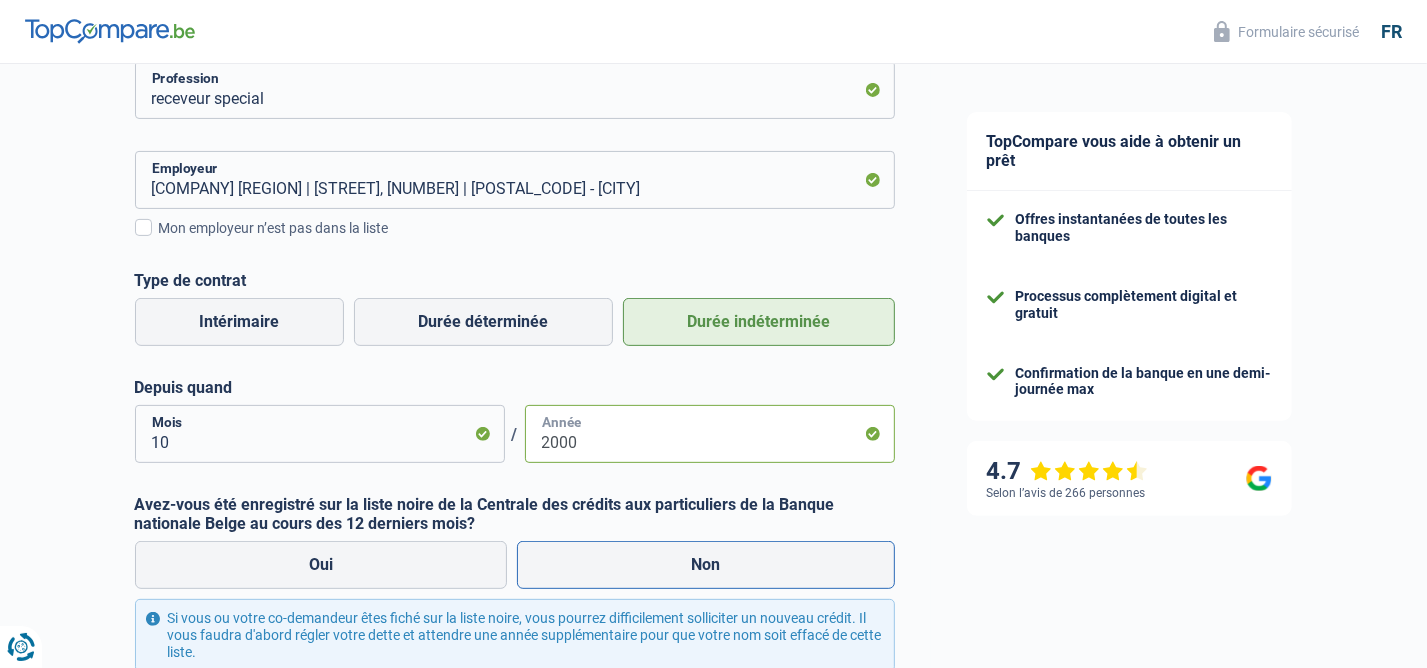 type on "2000" 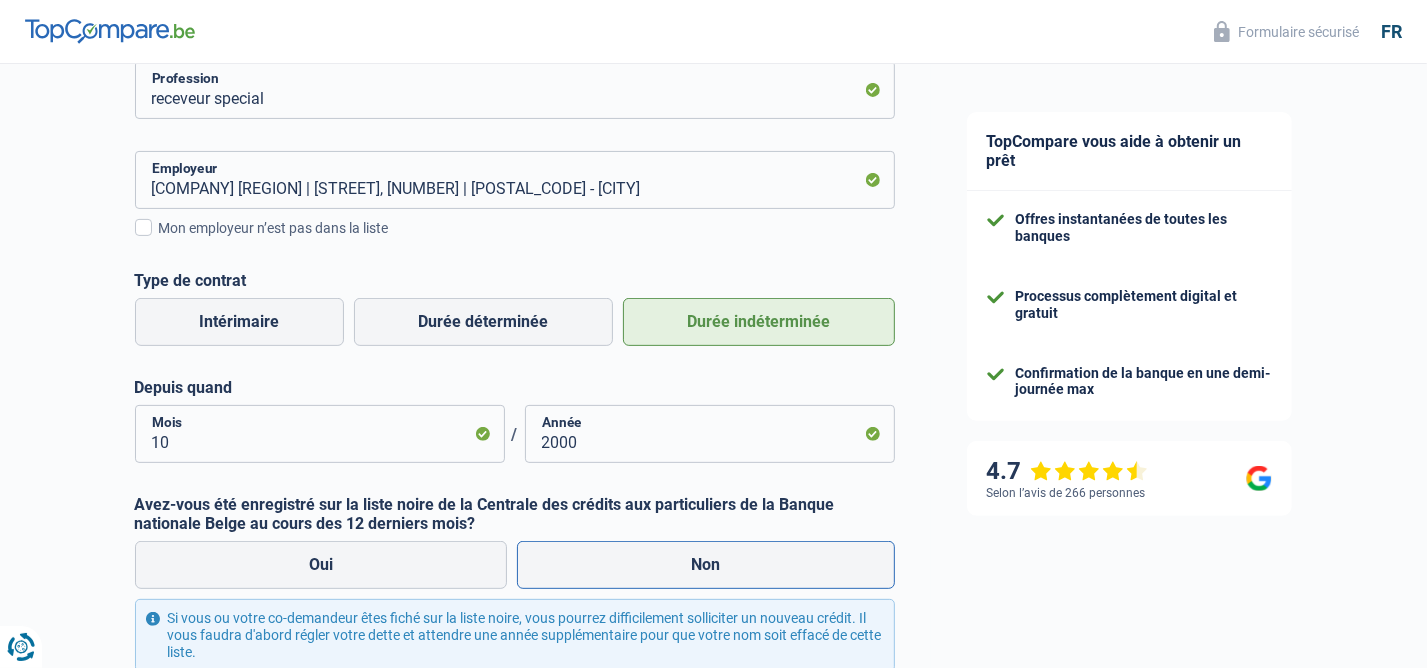 click on "Non" at bounding box center (706, 565) 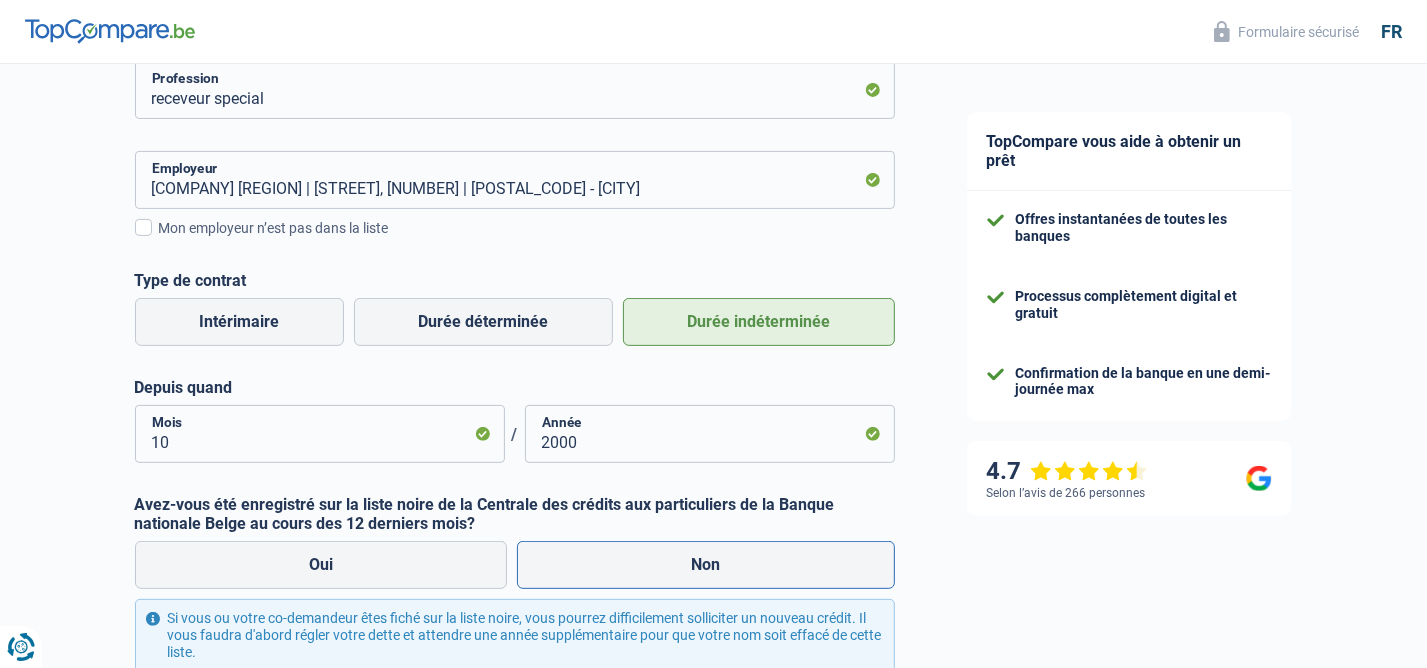 click on "Non" at bounding box center (706, 565) 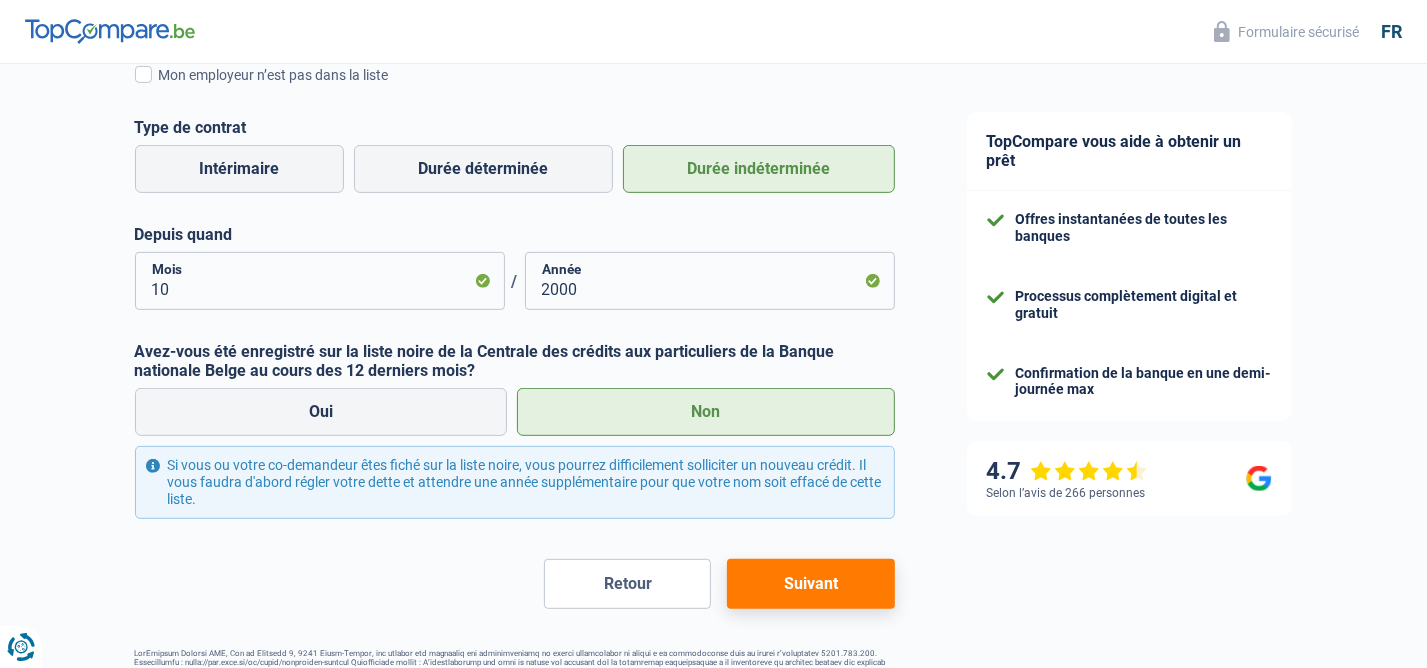 scroll, scrollTop: 583, scrollLeft: 0, axis: vertical 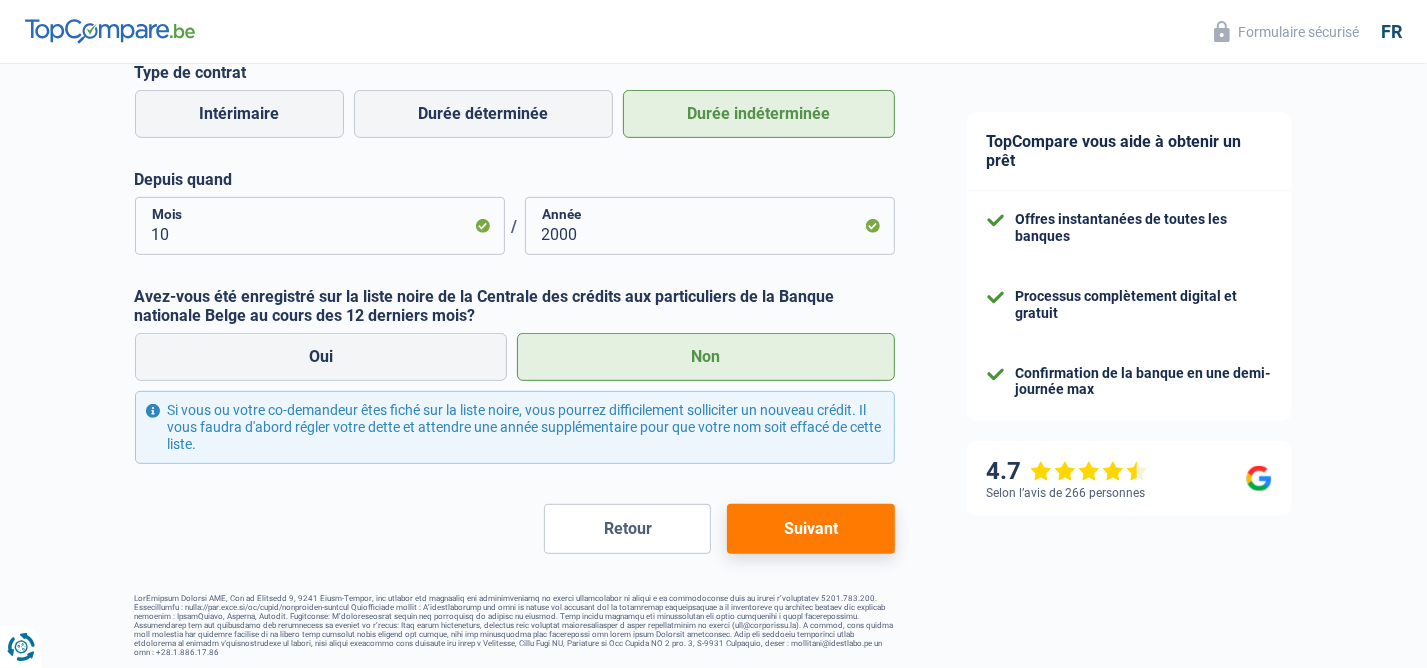 click on "Suivant" at bounding box center [810, 529] 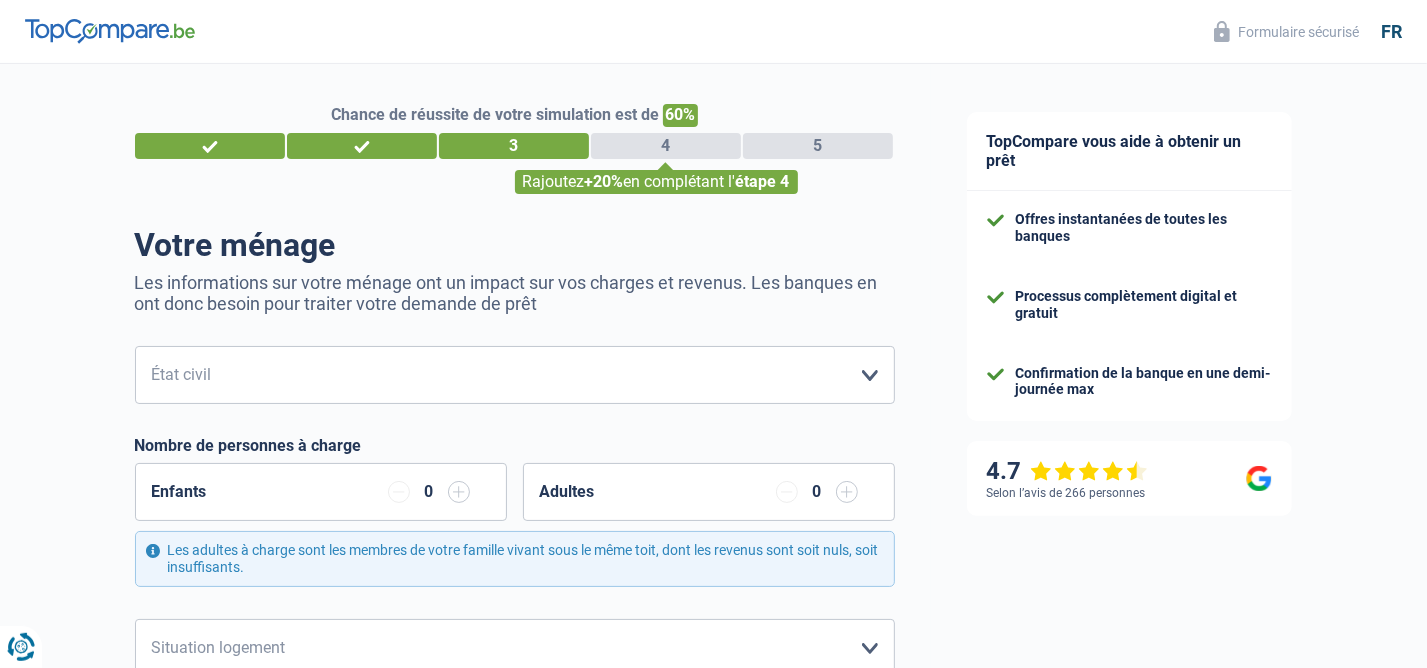 scroll, scrollTop: 0, scrollLeft: 0, axis: both 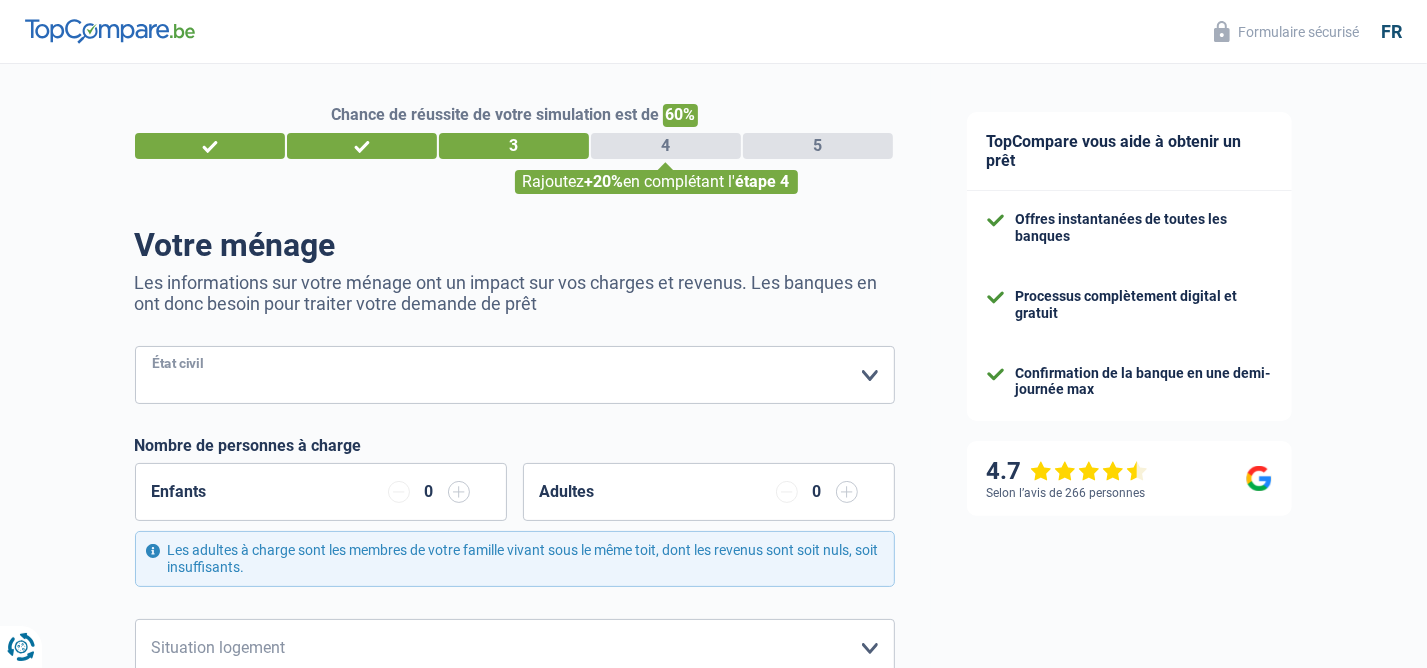 click on "Célibataire Marié(e) Cohabitant(e) légal(e) Divorcé(e) Veuf(ve) Séparé (de fait)
Veuillez sélectionner une option" at bounding box center (515, 375) 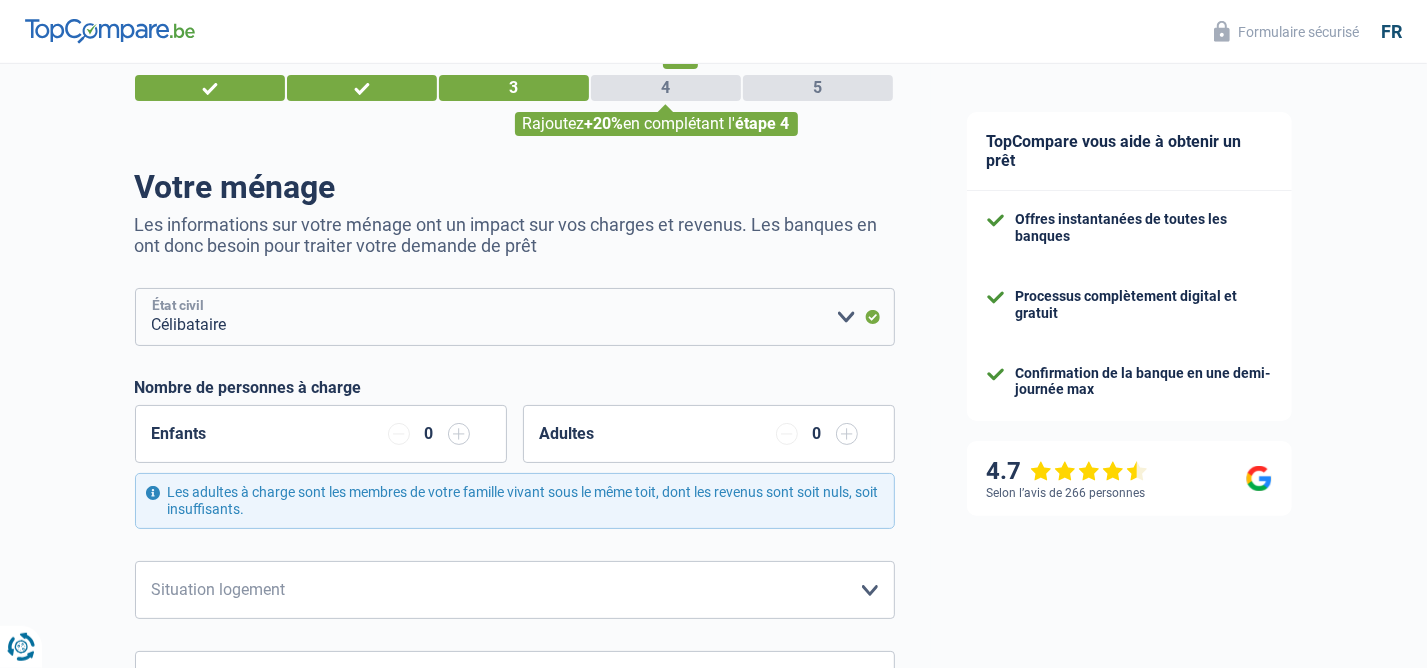scroll, scrollTop: 108, scrollLeft: 0, axis: vertical 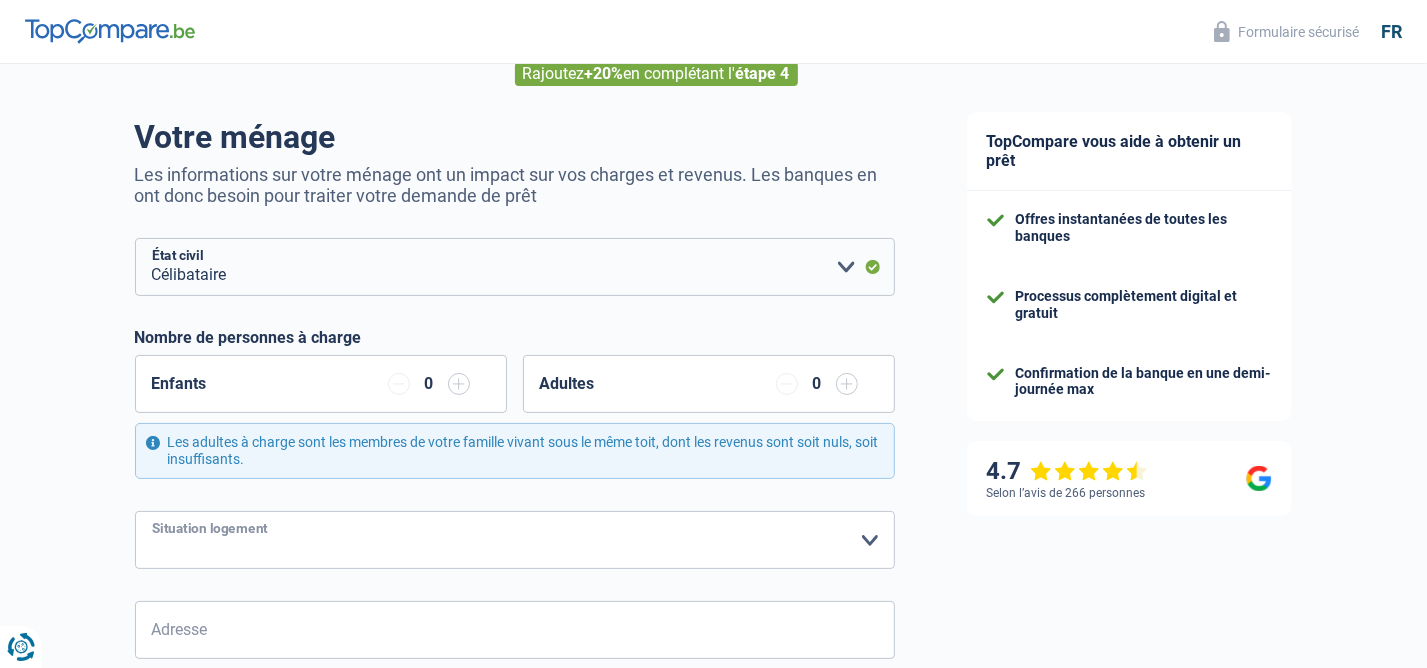 click on "Locataire Propriétaire avec prêt hypothécaire Propriétaire sans prêt hypothécaire Logé(e) par la famille Concierge
Veuillez sélectionner une option" at bounding box center (515, 540) 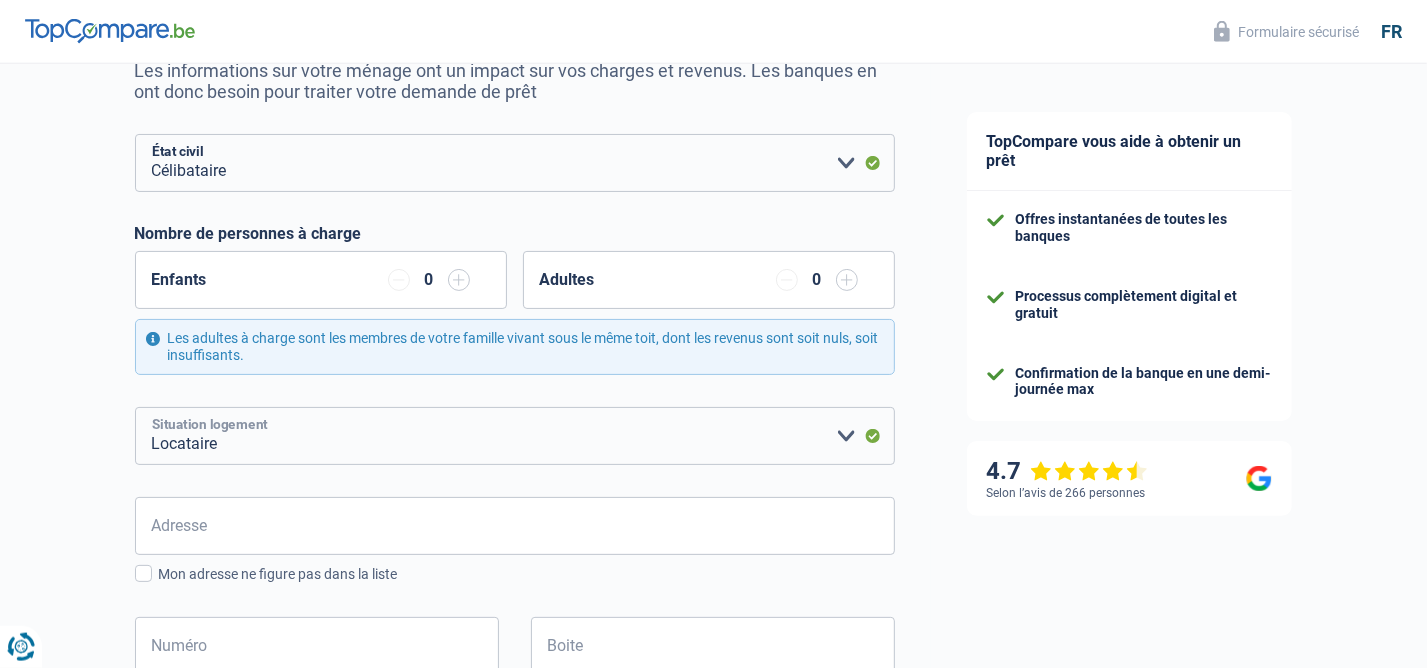 scroll, scrollTop: 324, scrollLeft: 0, axis: vertical 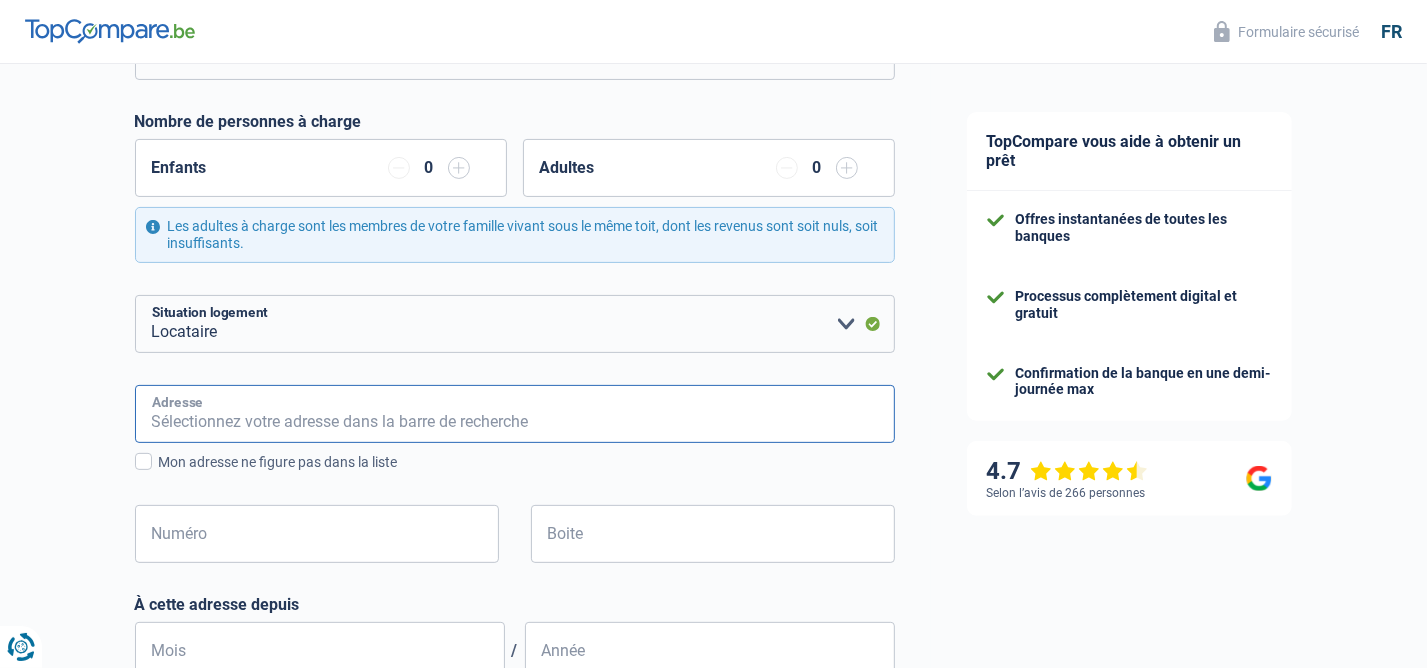 click on "Adresse" at bounding box center (515, 414) 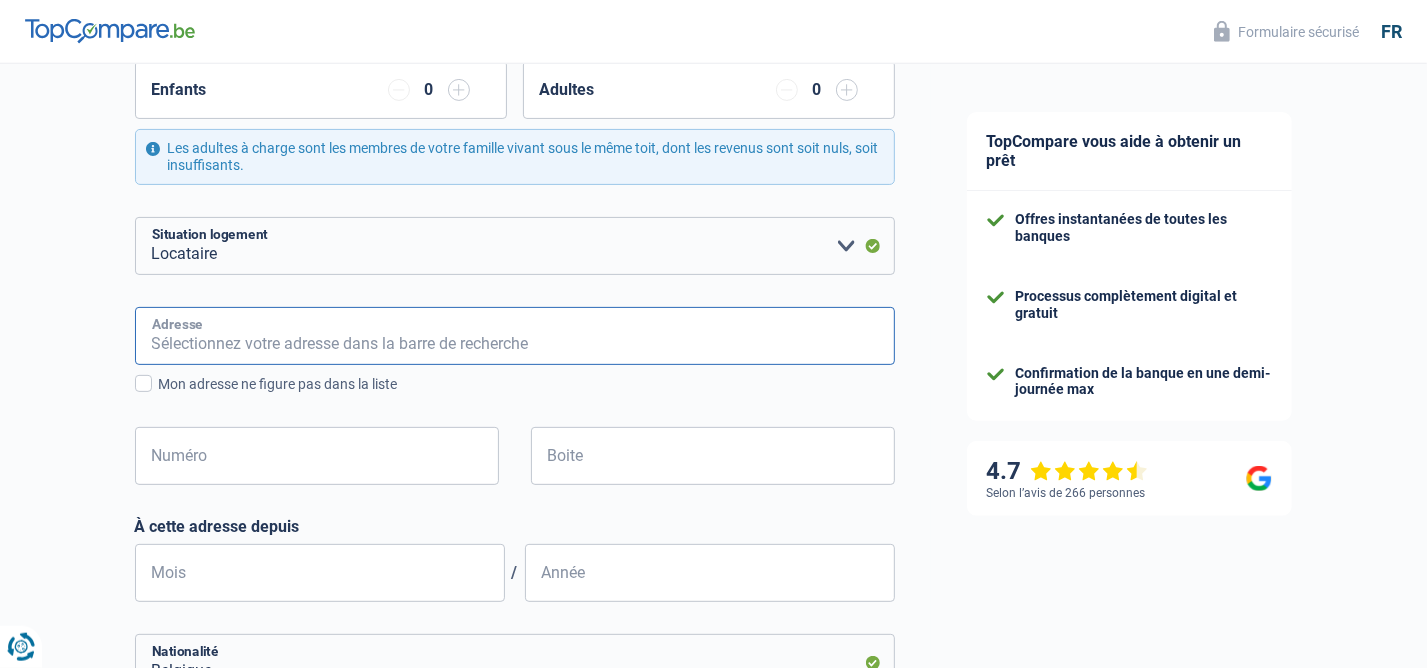 scroll, scrollTop: 360, scrollLeft: 0, axis: vertical 